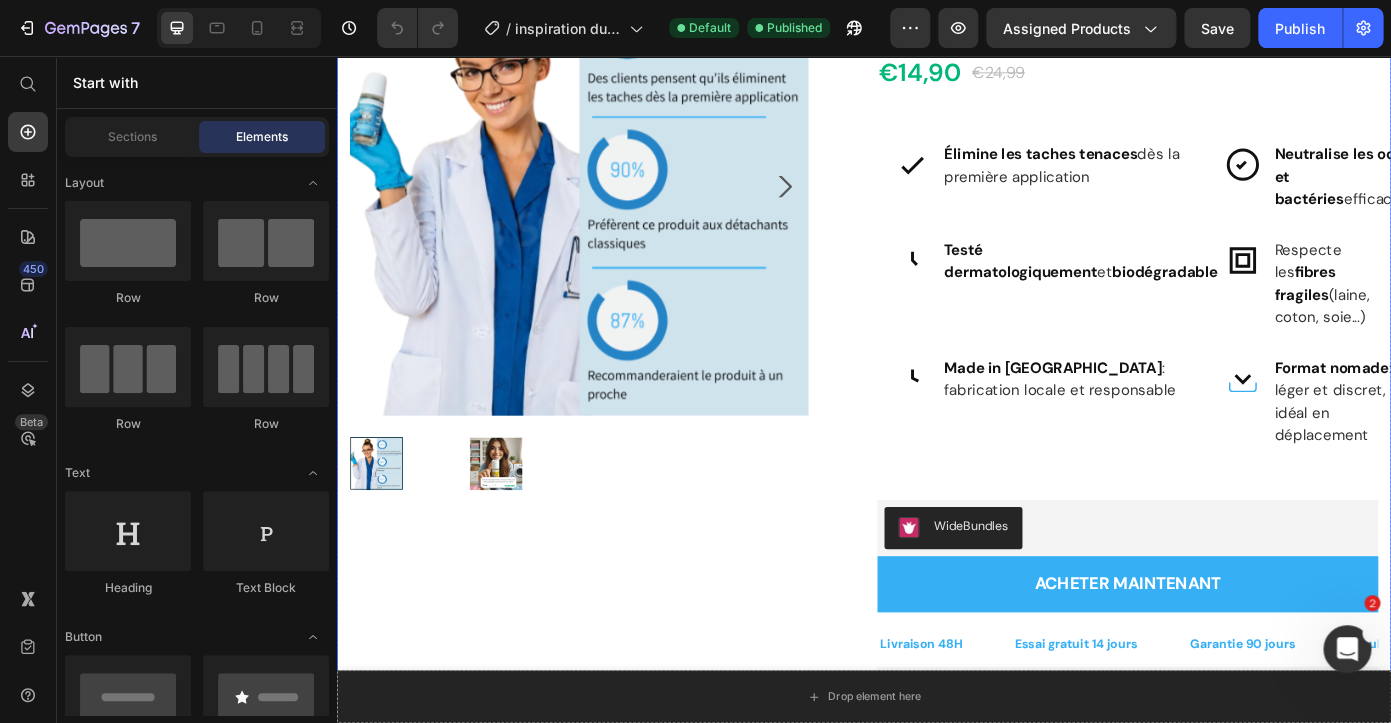 scroll, scrollTop: 217, scrollLeft: 0, axis: vertical 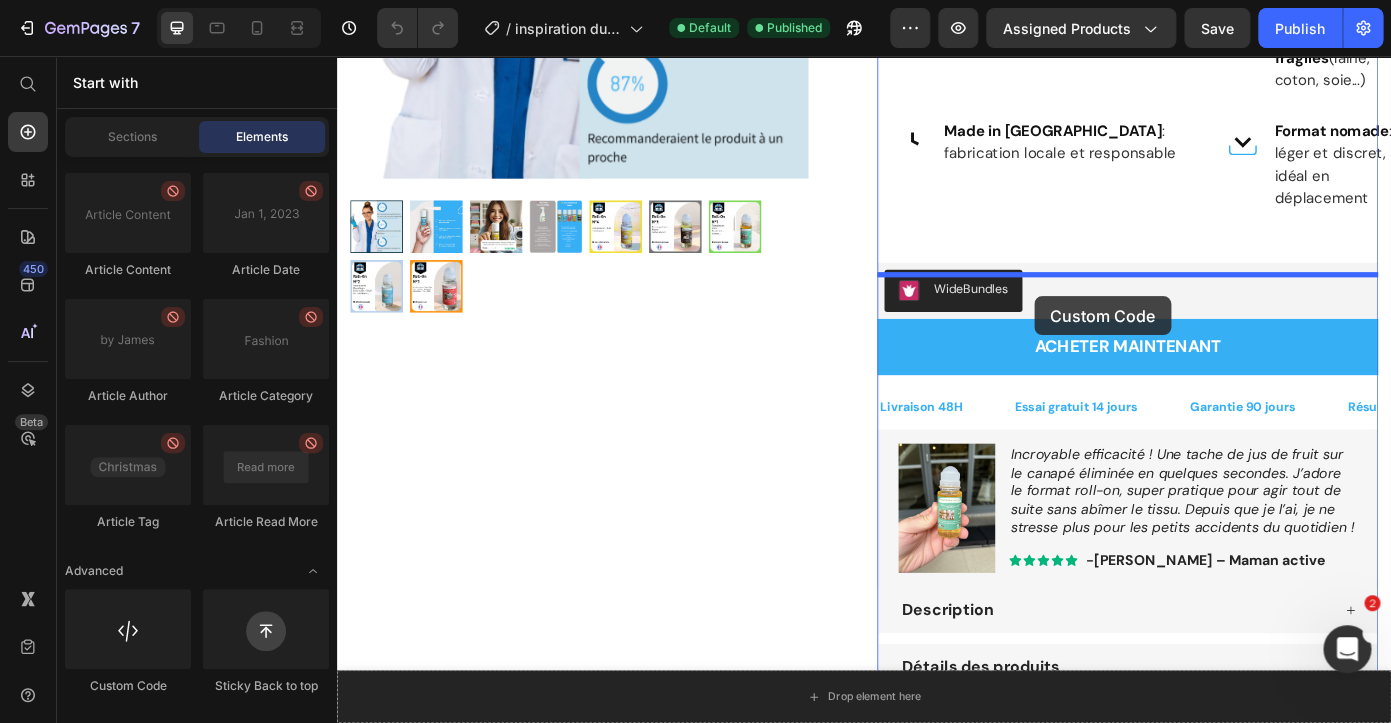 drag, startPoint x: 437, startPoint y: 666, endPoint x: 1031, endPoint y: 299, distance: 698.2299 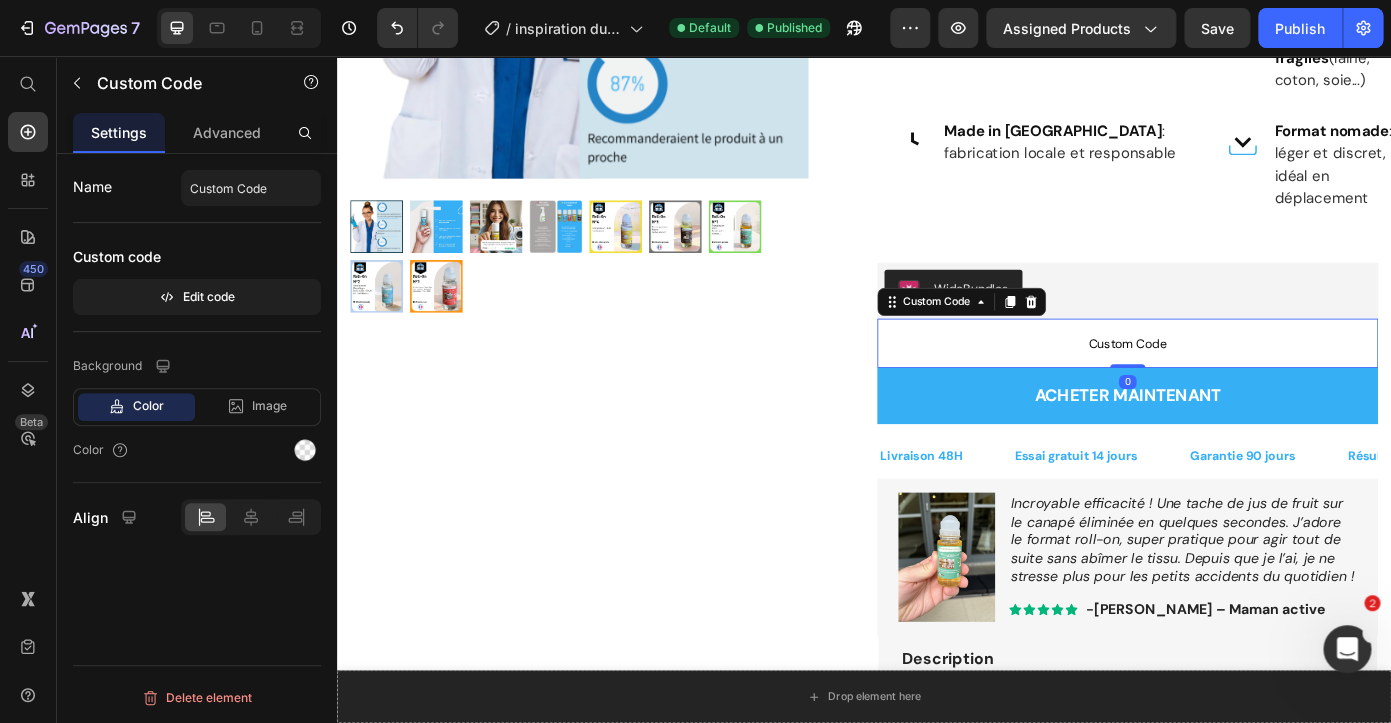 click on "Custom Code" at bounding box center (1237, 383) 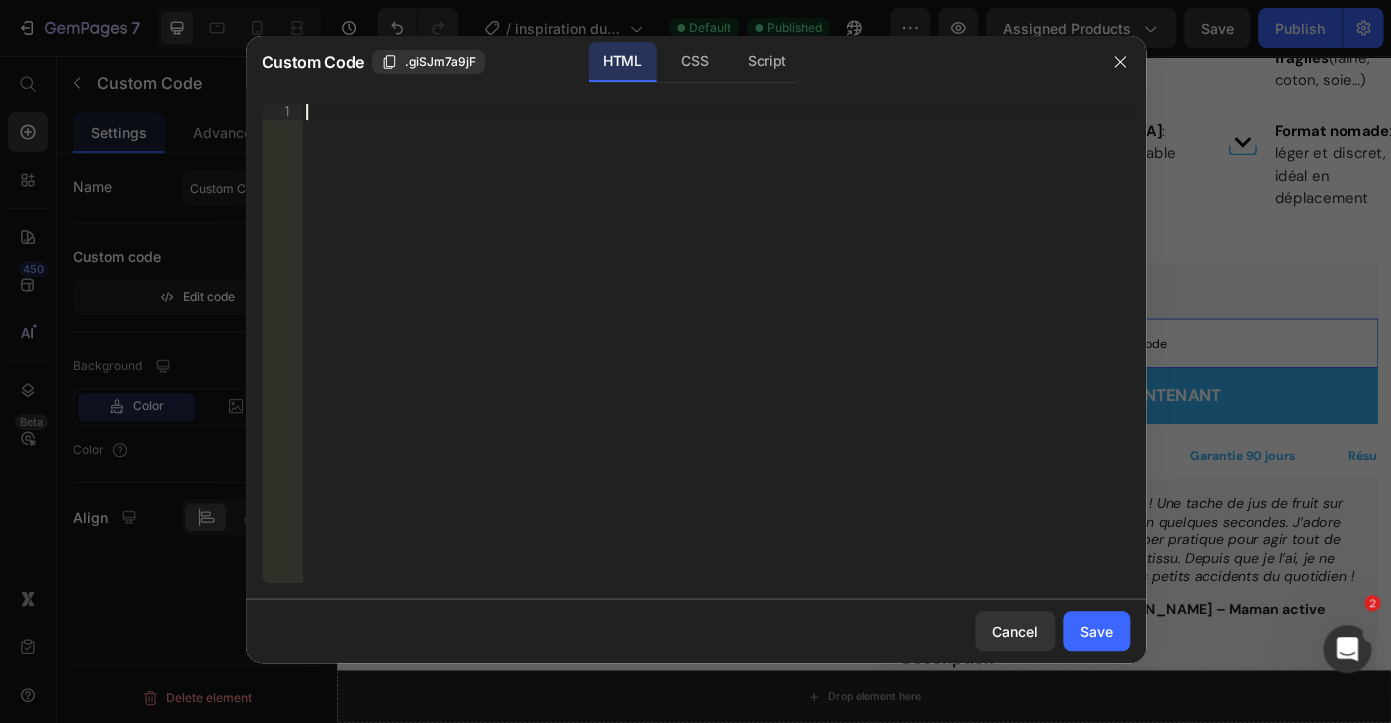 click on "Insert the 3rd-party installation code, HTML code, or Liquid code to display custom content." at bounding box center (716, 359) 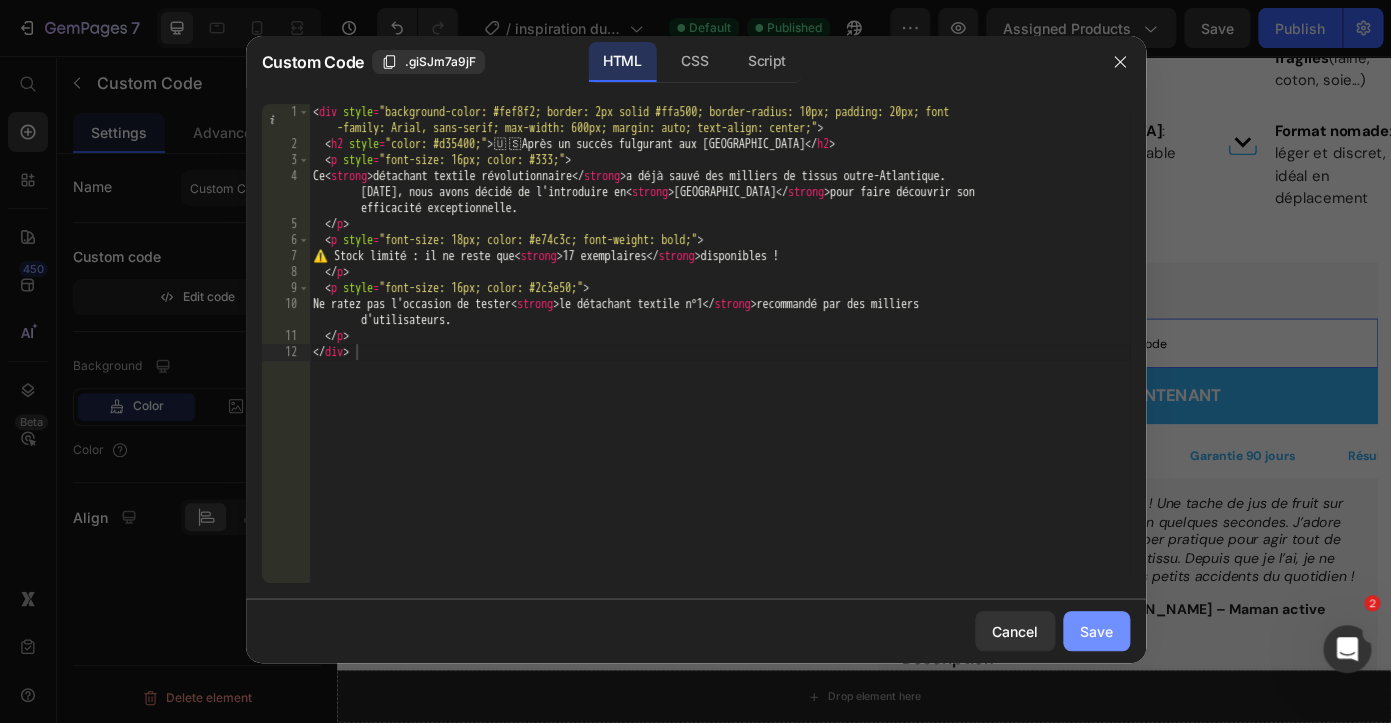 click on "Save" at bounding box center (1096, 631) 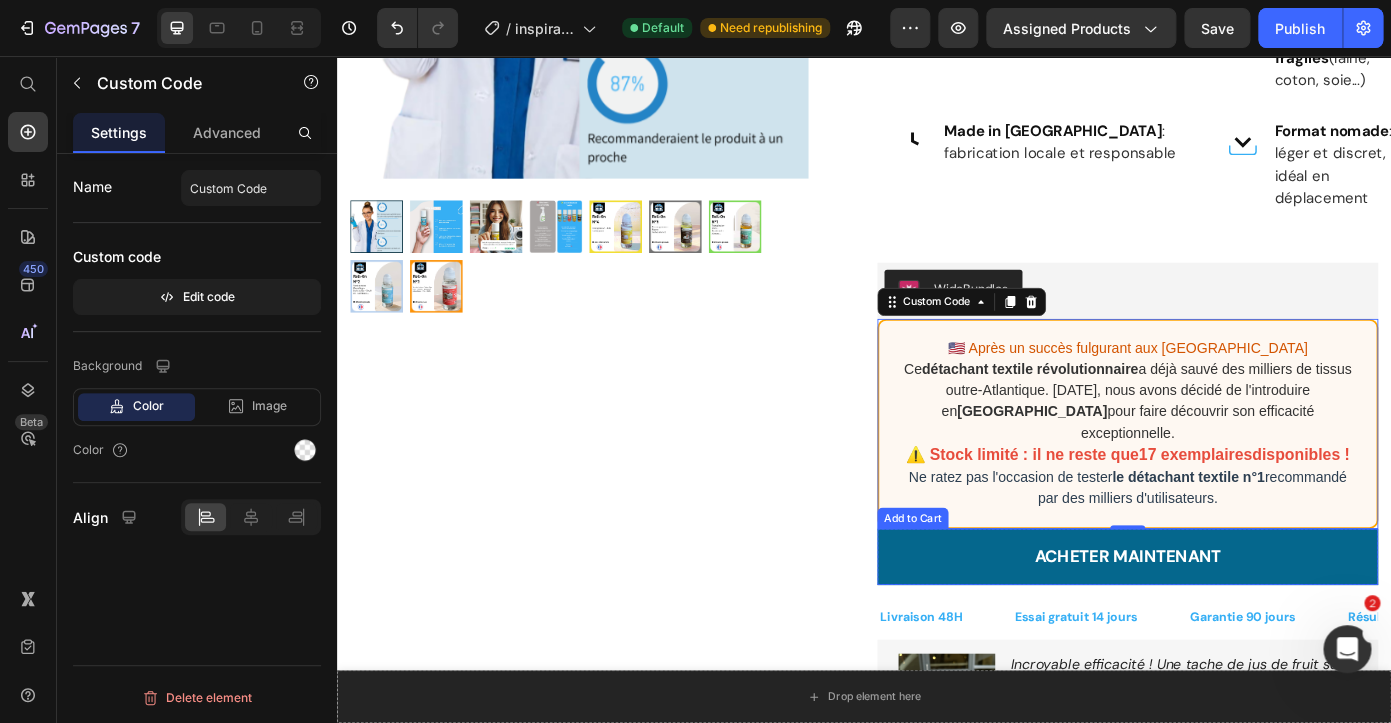 click on "Acheter maintenant" at bounding box center [1237, 626] 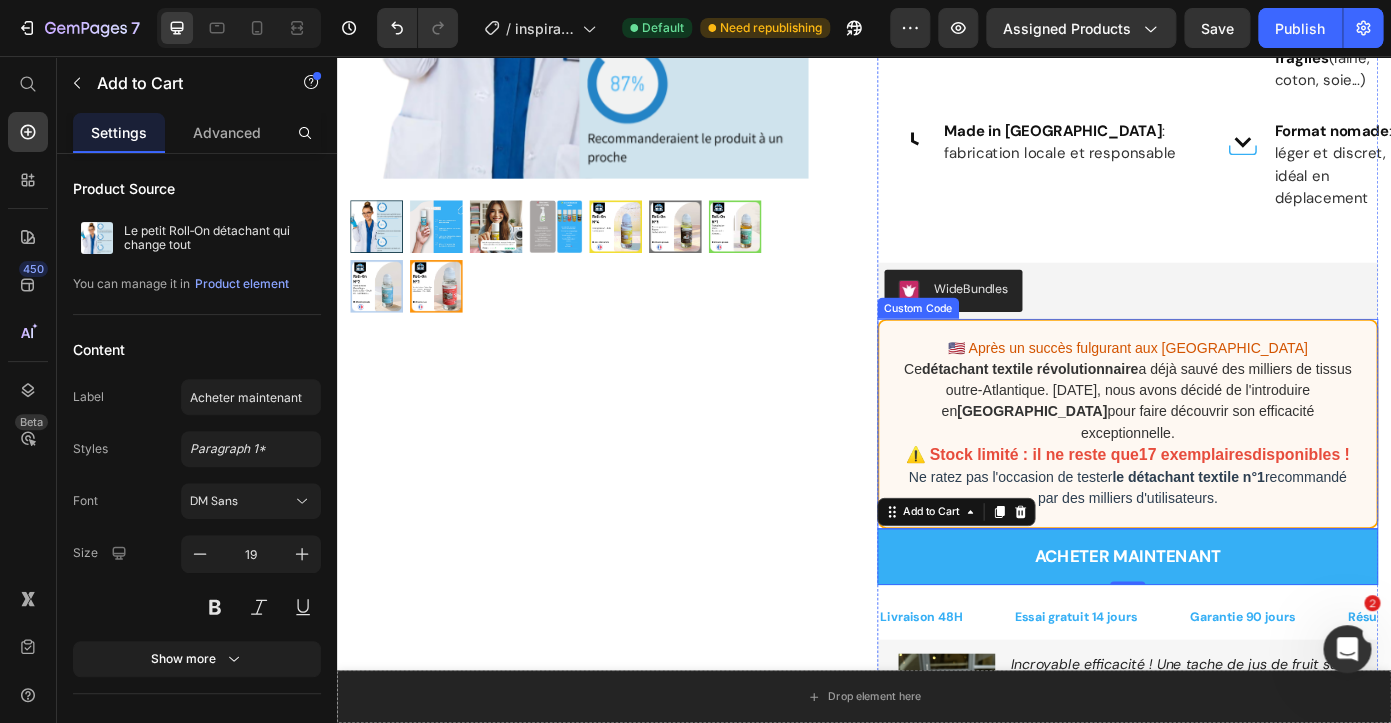 type 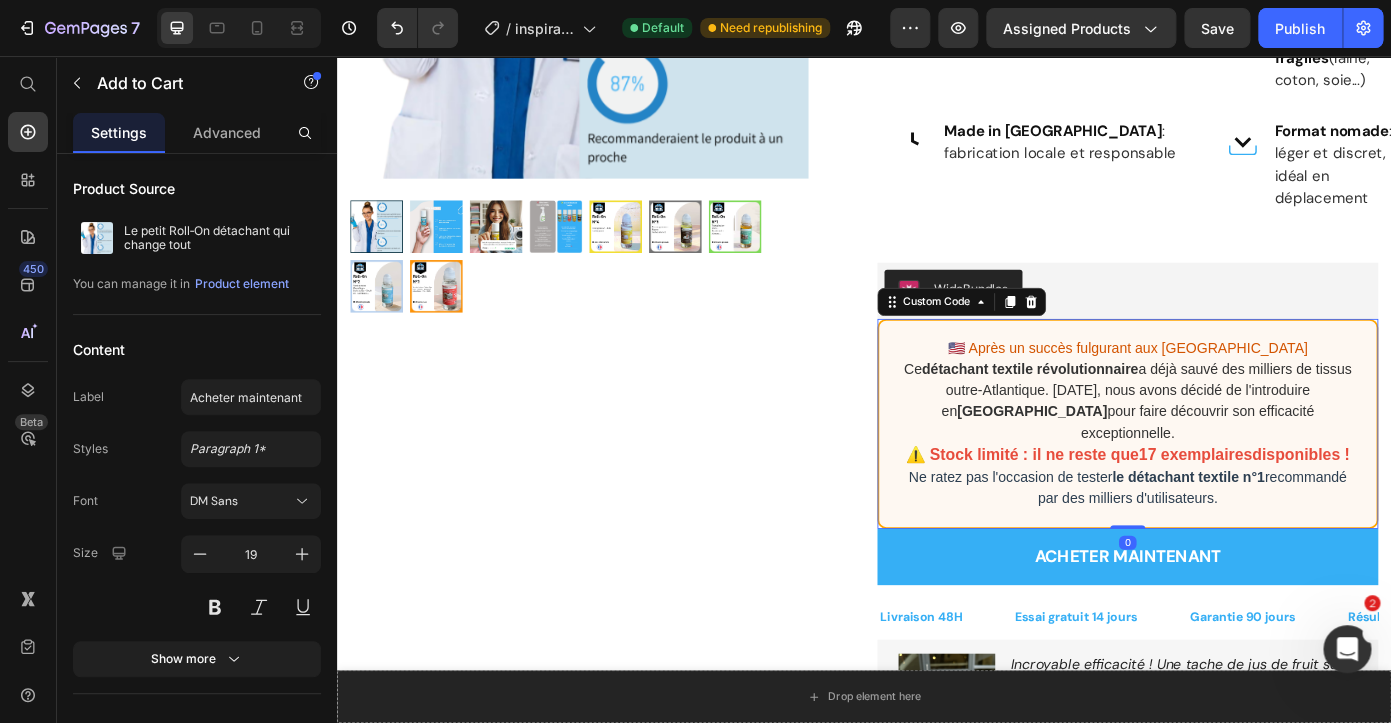 click on "Ce  détachant textile révolutionnaire  a déjà sauvé des milliers de tissus outre-Atlantique. [DATE], nous avons décidé de l'introduire en  [GEOGRAPHIC_DATA]  pour faire découvrir son efficacité exceptionnelle." at bounding box center (1237, 449) 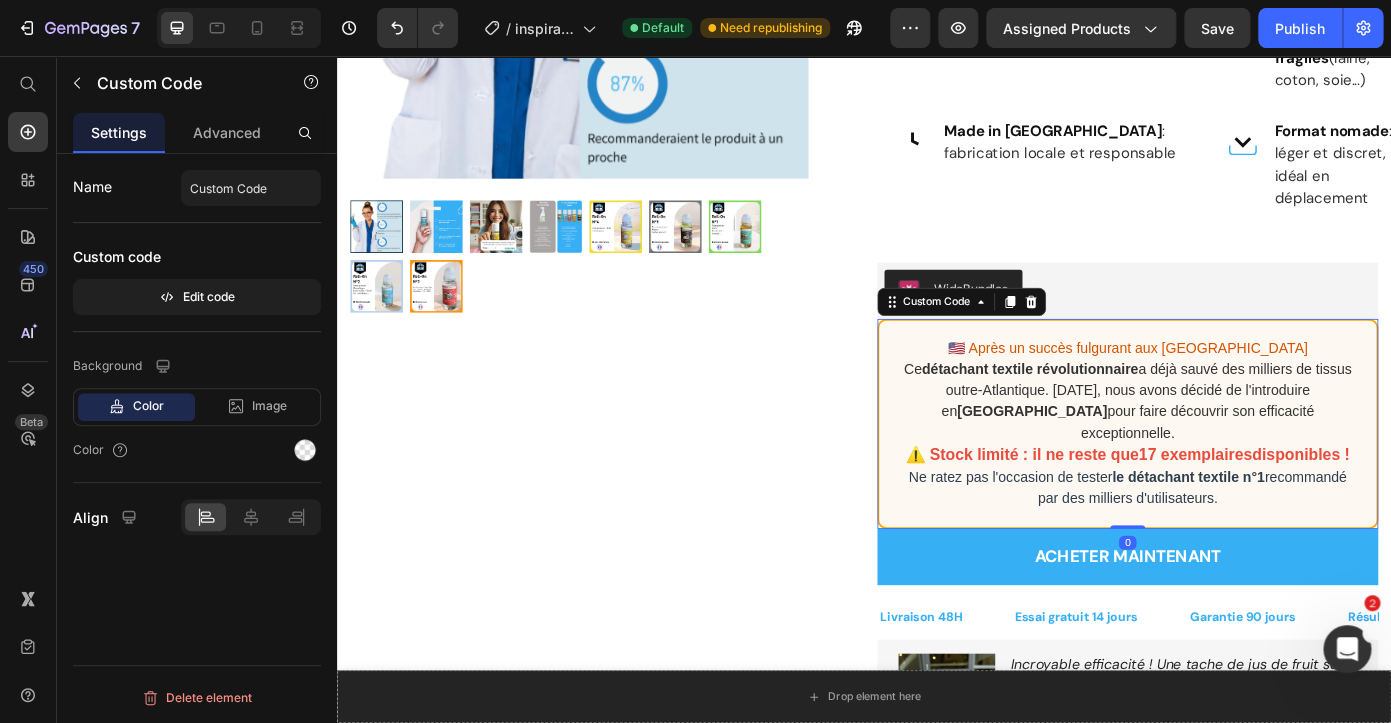 click on "Ce  détachant textile révolutionnaire  a déjà sauvé des milliers de tissus outre-Atlantique. [DATE], nous avons décidé de l'introduire en  [GEOGRAPHIC_DATA]  pour faire découvrir son efficacité exceptionnelle." at bounding box center (1237, 449) 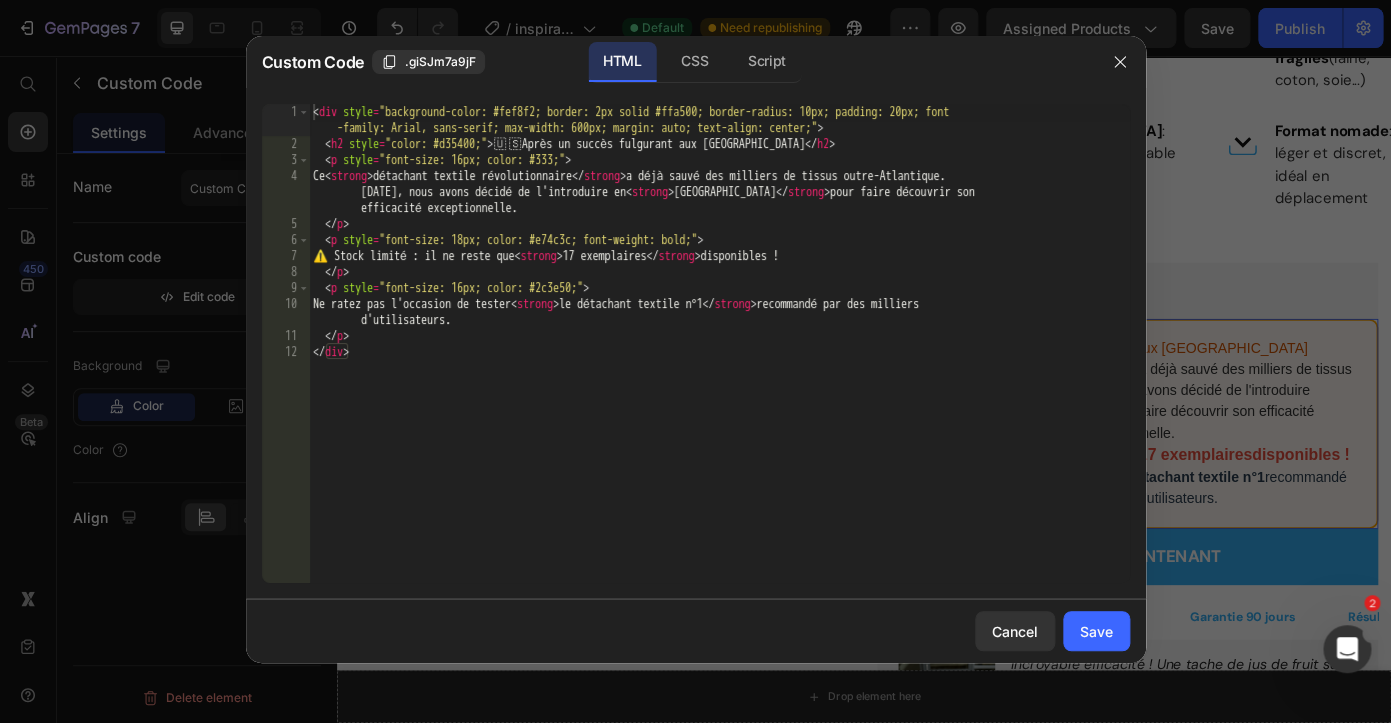 click on "< div   style = "background-color: #fef8f2; border: 2px solid #ffa500; border-radius: 10px; padding: 20px; font      -family: Arial, sans-serif; max-width: 600px; margin: auto; text-align: center;" >    < h2   style = "color: #d35400;" > 🇺 🇸  Après un succès fulgurant aux [GEOGRAPHIC_DATA] </ h2 >    < p   style = "font-size: 16px; color: #333;" >     Ce  < strong > détachant textile révolutionnaire </ strong >  a déjà sauvé des milliers de tissus outre-Atlantique.           [DATE], nous avons décidé de l'introduire en  < strong > [GEOGRAPHIC_DATA] </ strong >  pour faire découvrir son           efficacité exceptionnelle.    </ p >    < p   style = "font-size: 18px; color: #e74c3c; font-weight: bold;" >     ⚠️ Stock limité : il ne reste que  < strong > 17 exemplaires </ strong >  disponibles !    </ p >    < p   style = "font-size: 16px; color: #2c3e50;" >     Ne ratez pas l'occasion de tester  < strong > le détachant textile n°1 </ strong >  recommandé par des milliers     </" at bounding box center (719, 367) 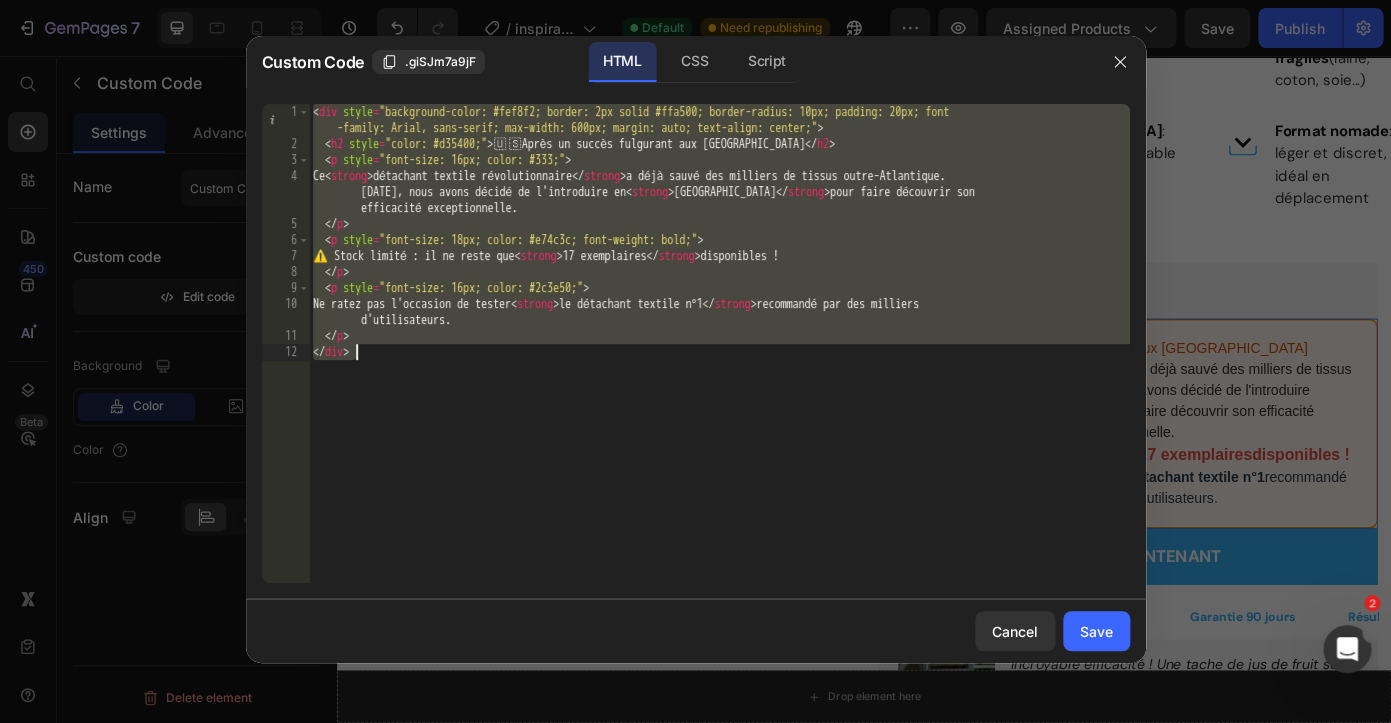 type on "</div>" 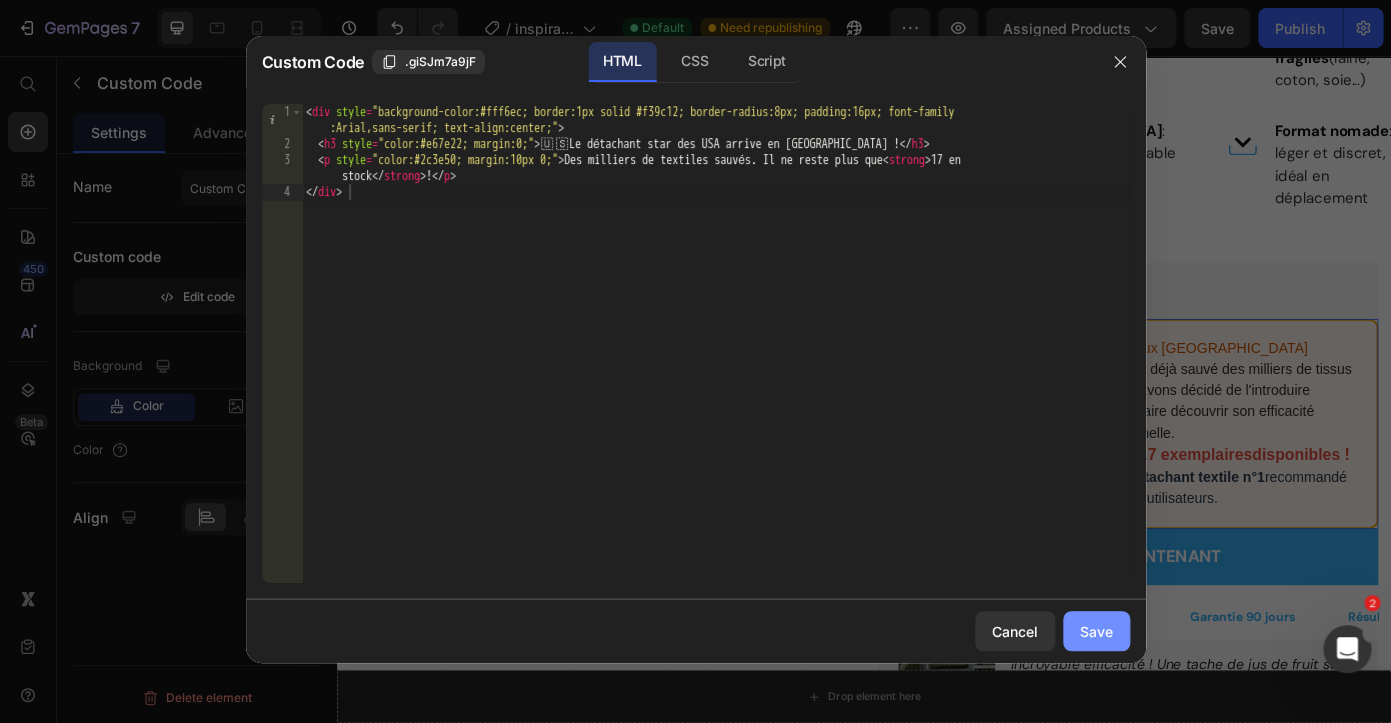 click on "Save" at bounding box center [1096, 631] 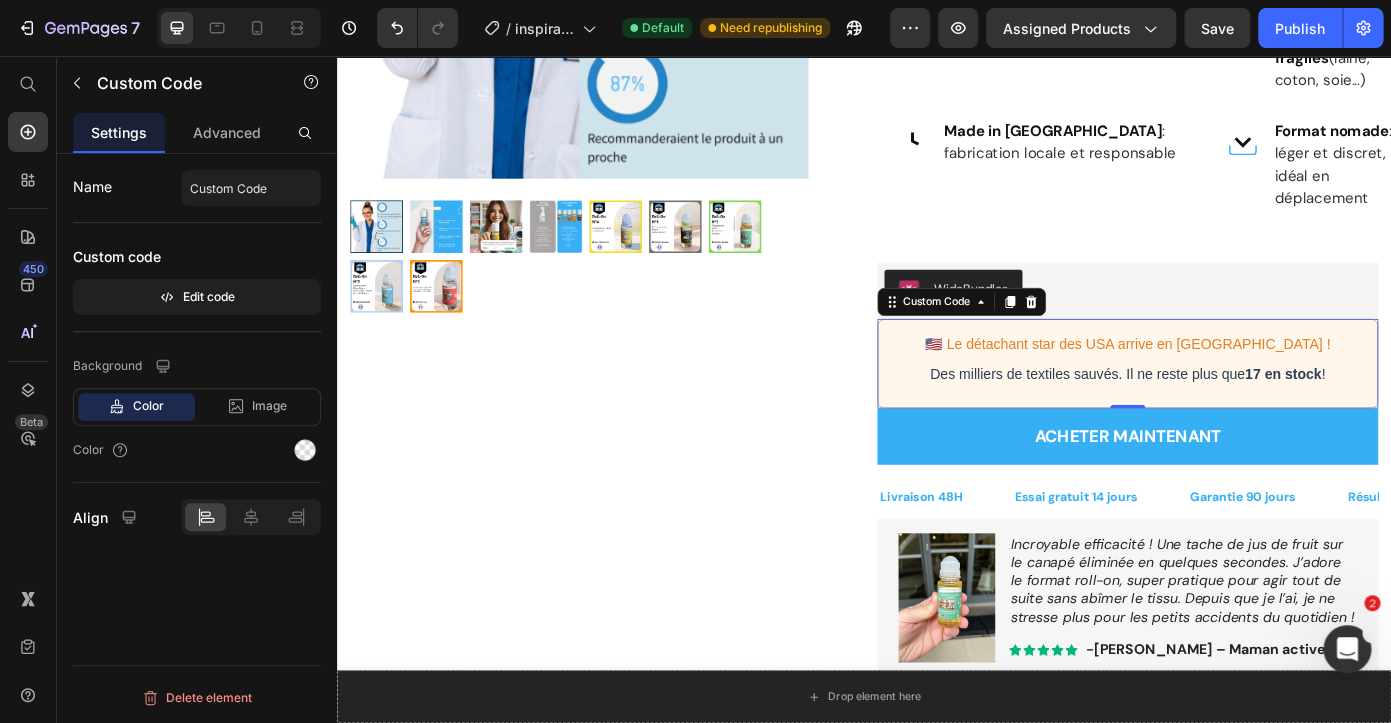 click on "🇺🇸 Le détachant star des USA arrive en [GEOGRAPHIC_DATA] !
Des milliers de textiles sauvés. Il ne reste plus que  17 en stock  !" at bounding box center [1237, 406] 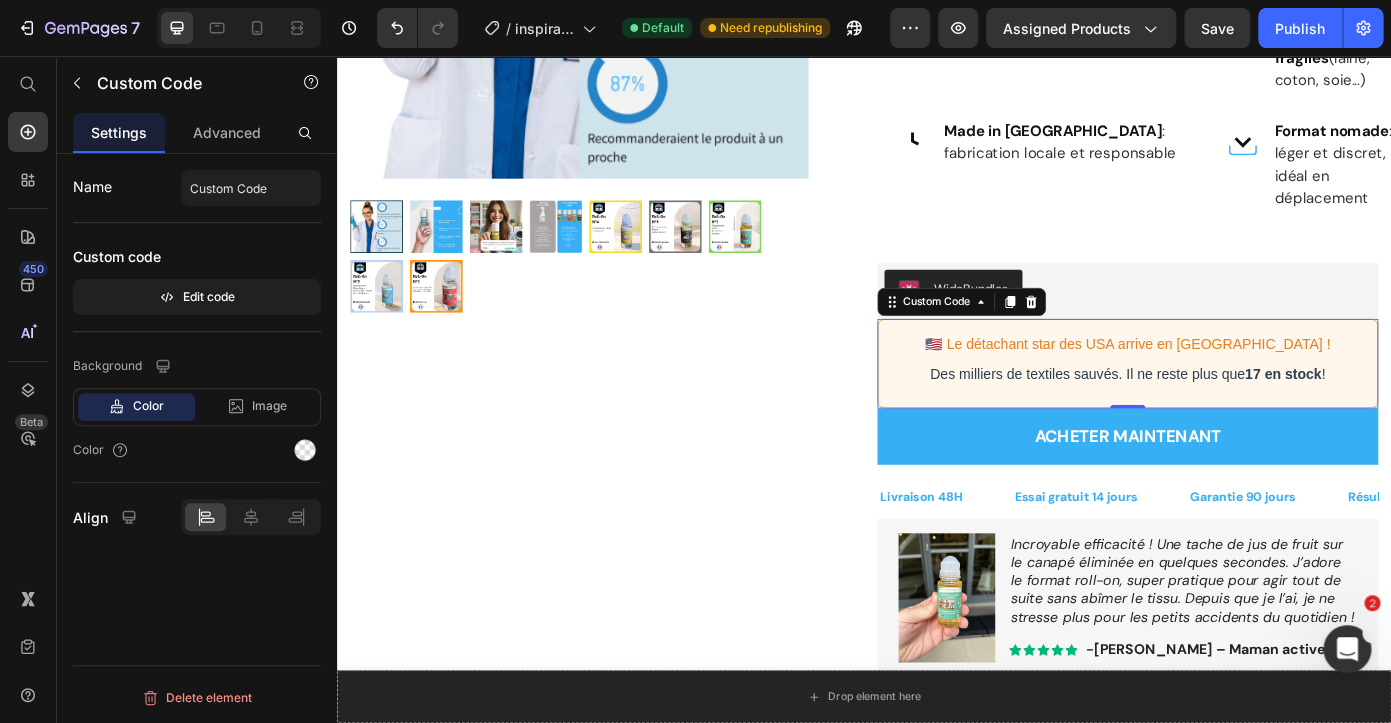 click on "🇺🇸 Le détachant star des USA arrive en [GEOGRAPHIC_DATA] !
Des milliers de textiles sauvés. Il ne reste plus que  17 en stock  !" at bounding box center (1237, 406) 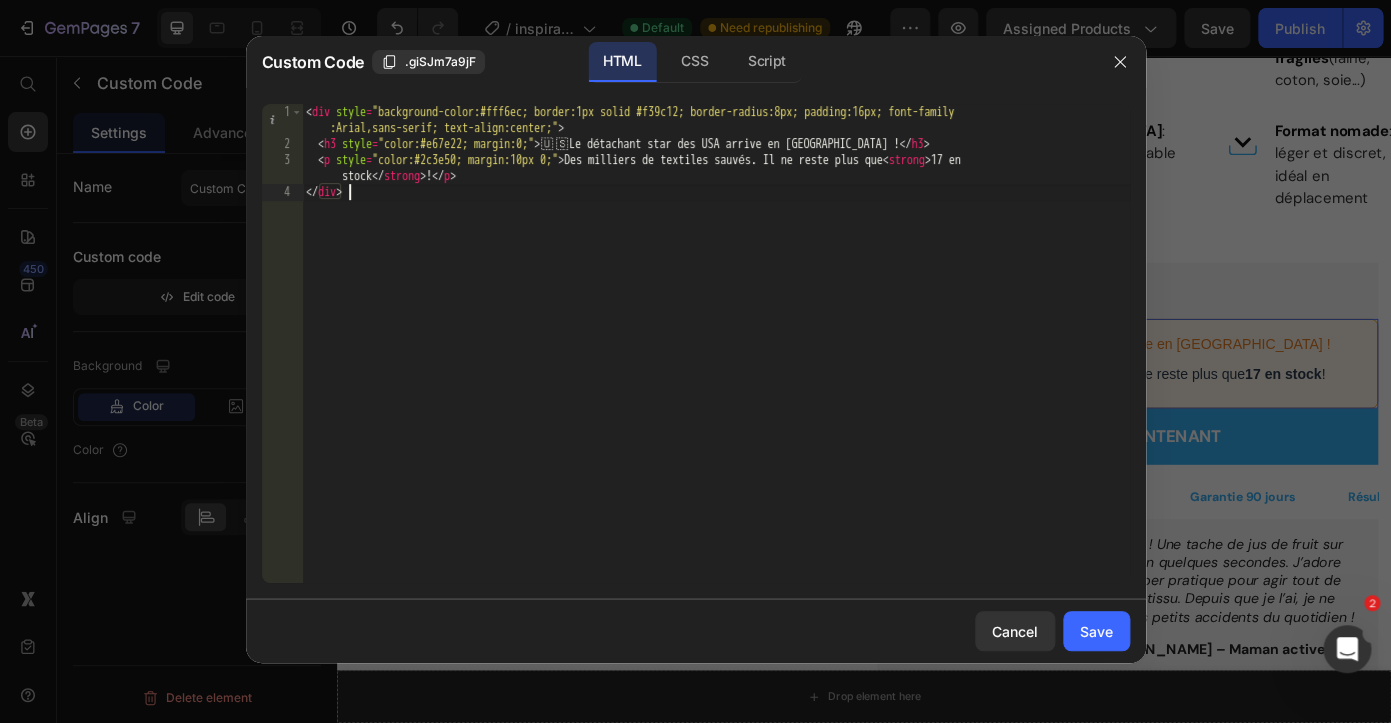 click on "< div   style = "background-color:#fff6ec; border:1px solid #f39c12; border-radius:8px; padding:16px; font-family      :Arial,sans-serif; text-align:center;" >    < h3   style = "color:#e67e22; margin:0;" > 🇺 🇸  Le détachant star des USA arrive en [GEOGRAPHIC_DATA] ! </ h3 >    < p   style = "color:#2c3e50; margin:10px 0;" > Des milliers de textiles sauvés. Il ne reste plus que  < strong > 17 en         stock </ strong >  ! </ p > </ div >" at bounding box center (716, 367) 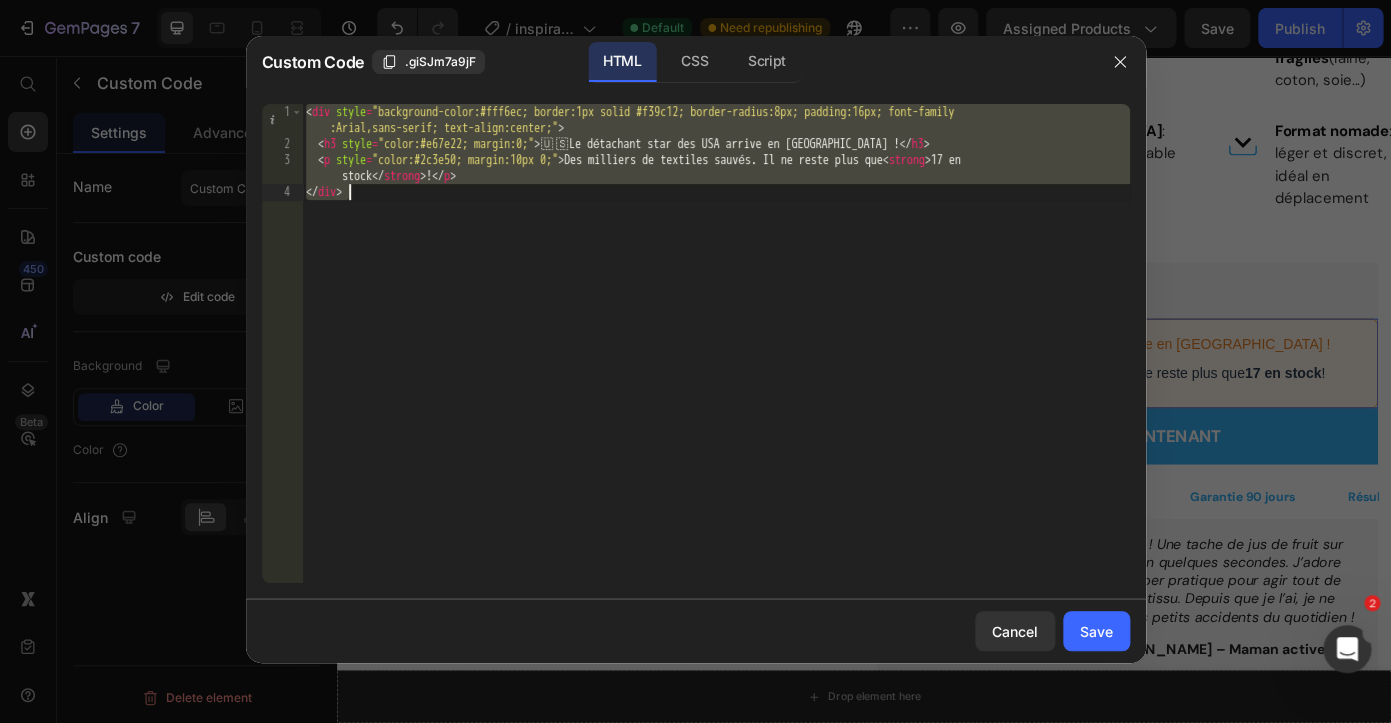 type on "</div>" 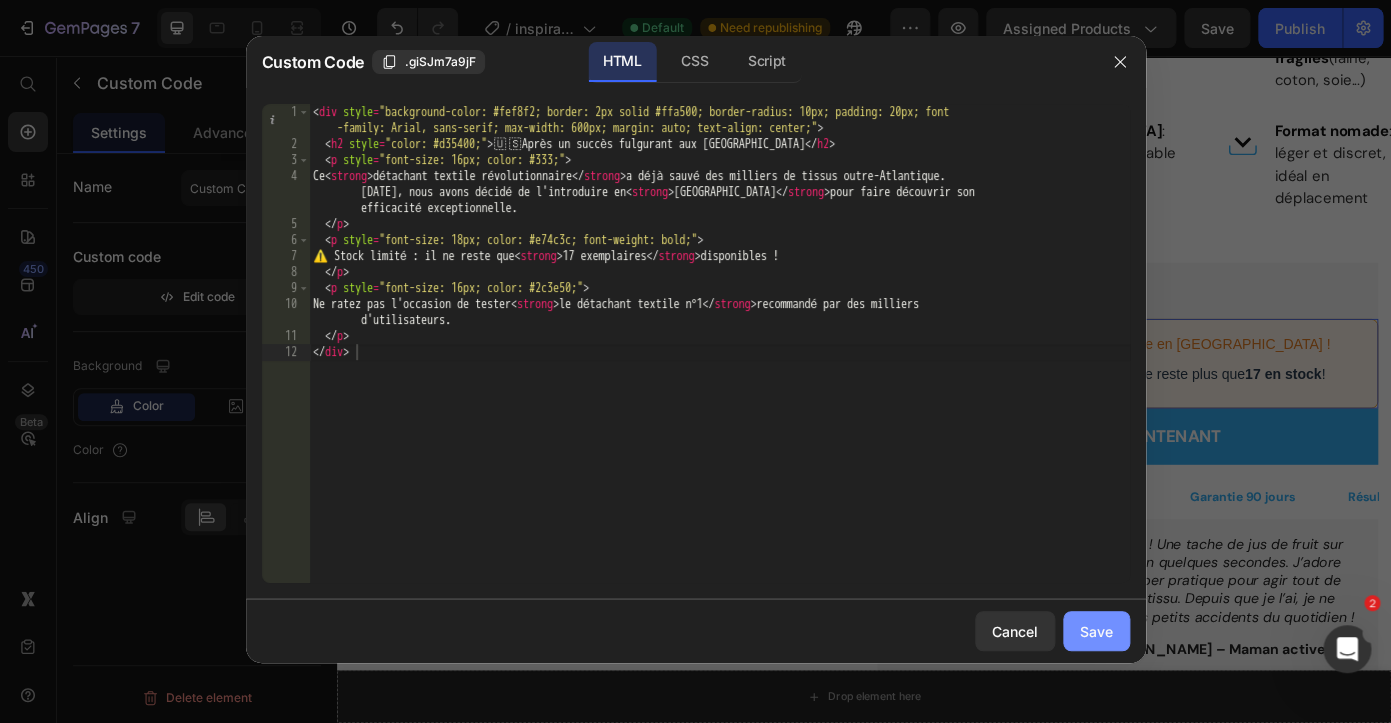 click on "Save" at bounding box center (1096, 631) 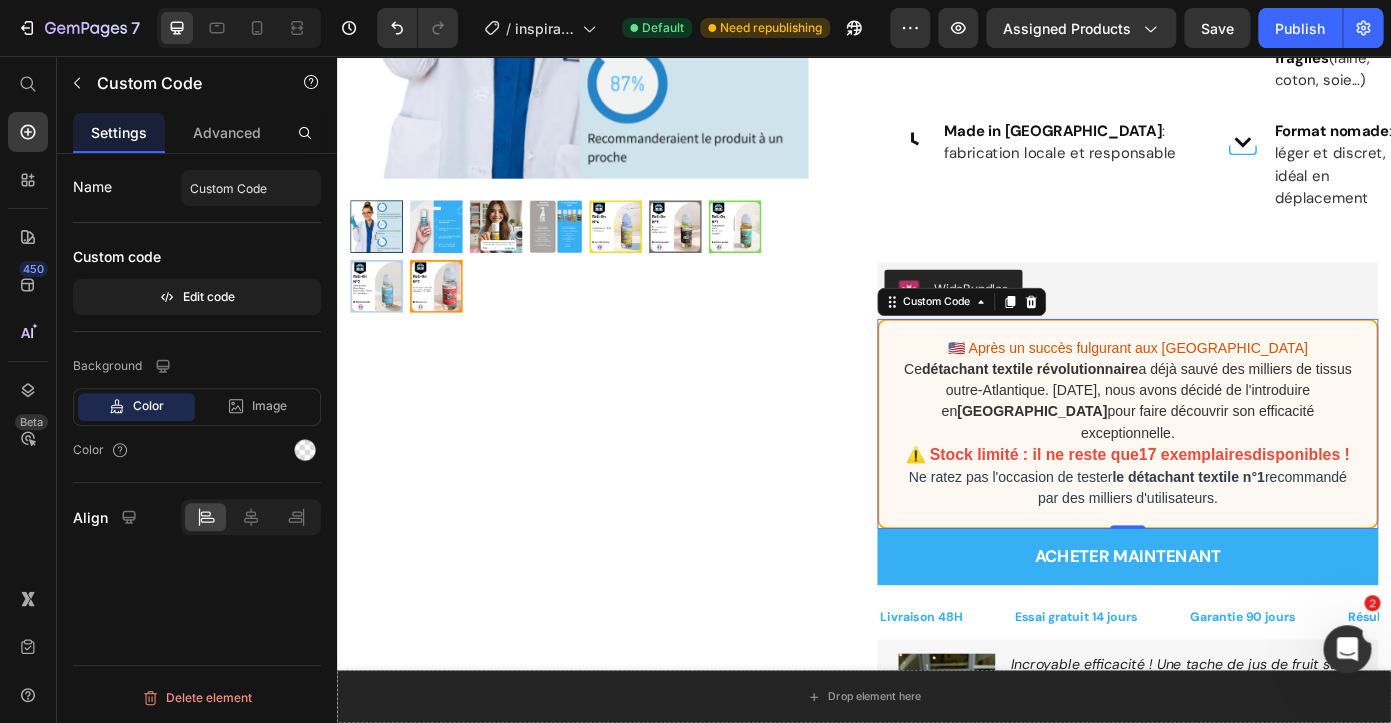 click on "7  Version history  /  inspiration dustgo Default Need republishing Preview Assigned Products  Save   Publish" 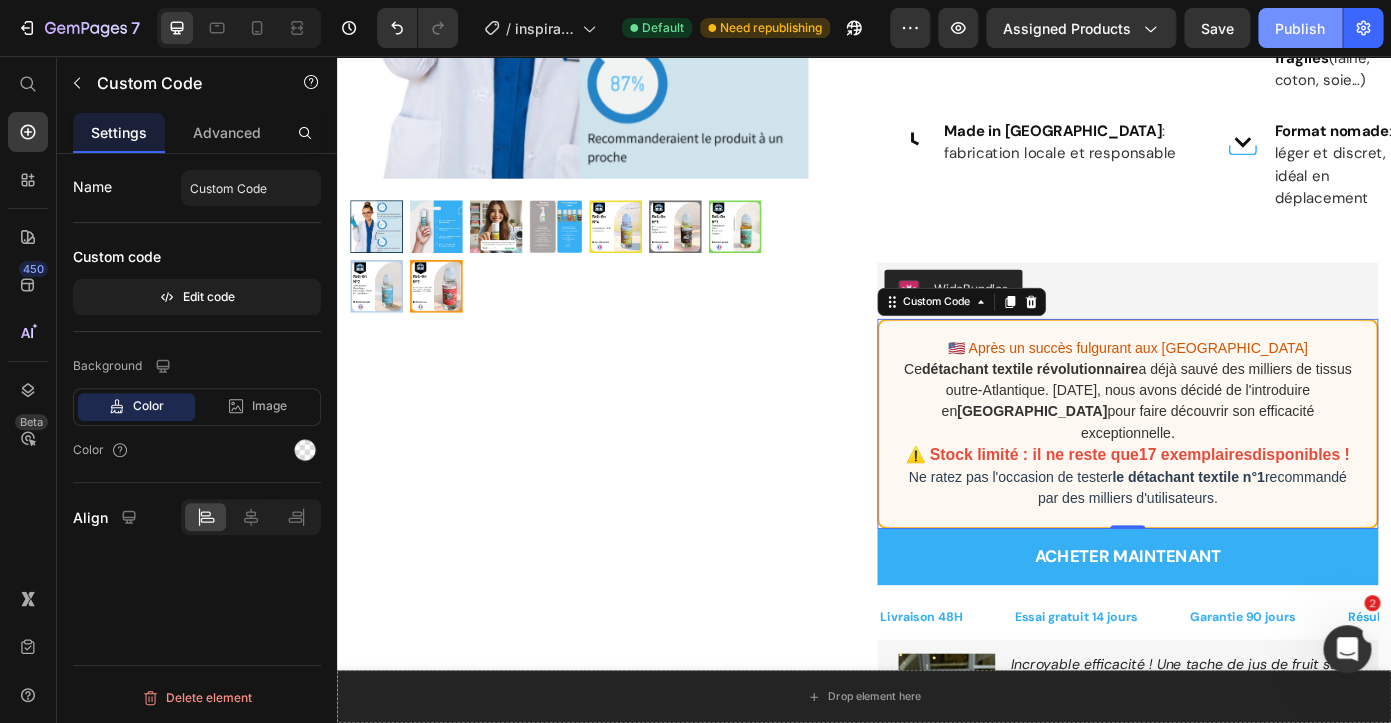 click on "Publish" 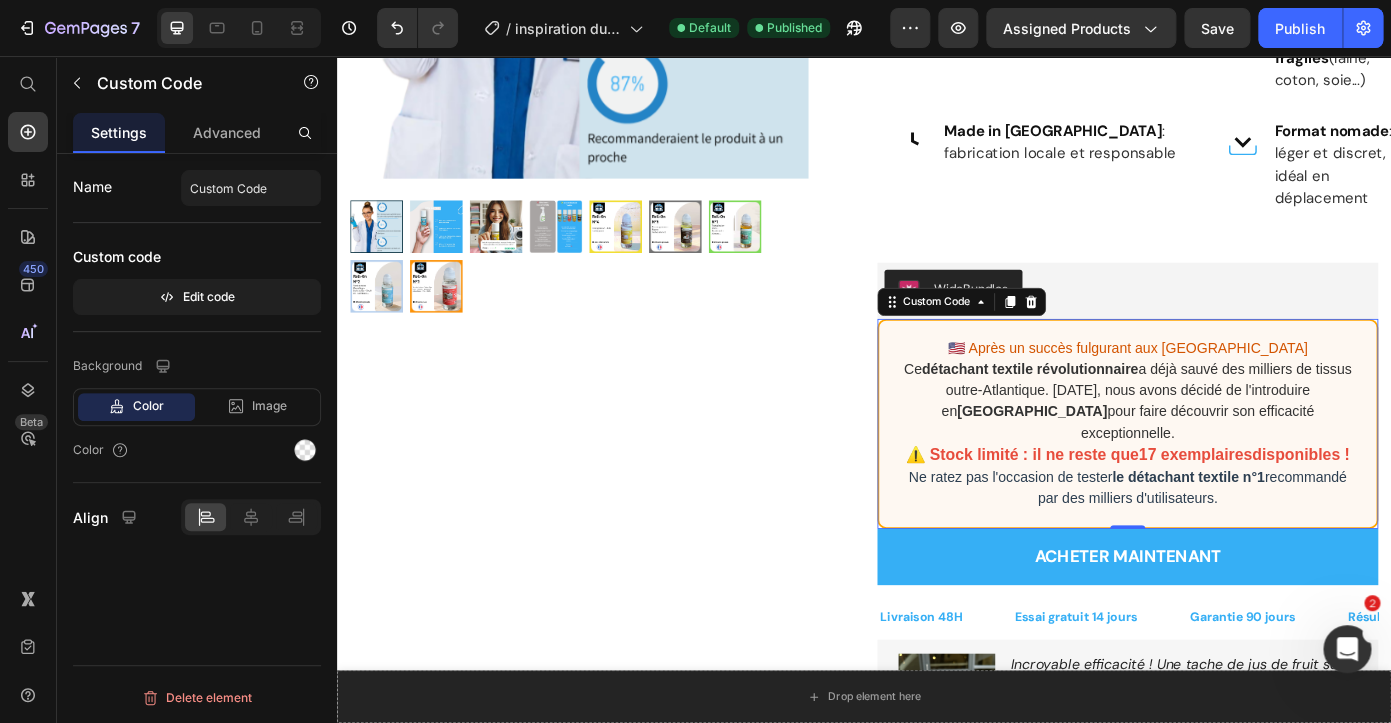 click on "détachant textile révolutionnaire" at bounding box center (1126, 412) 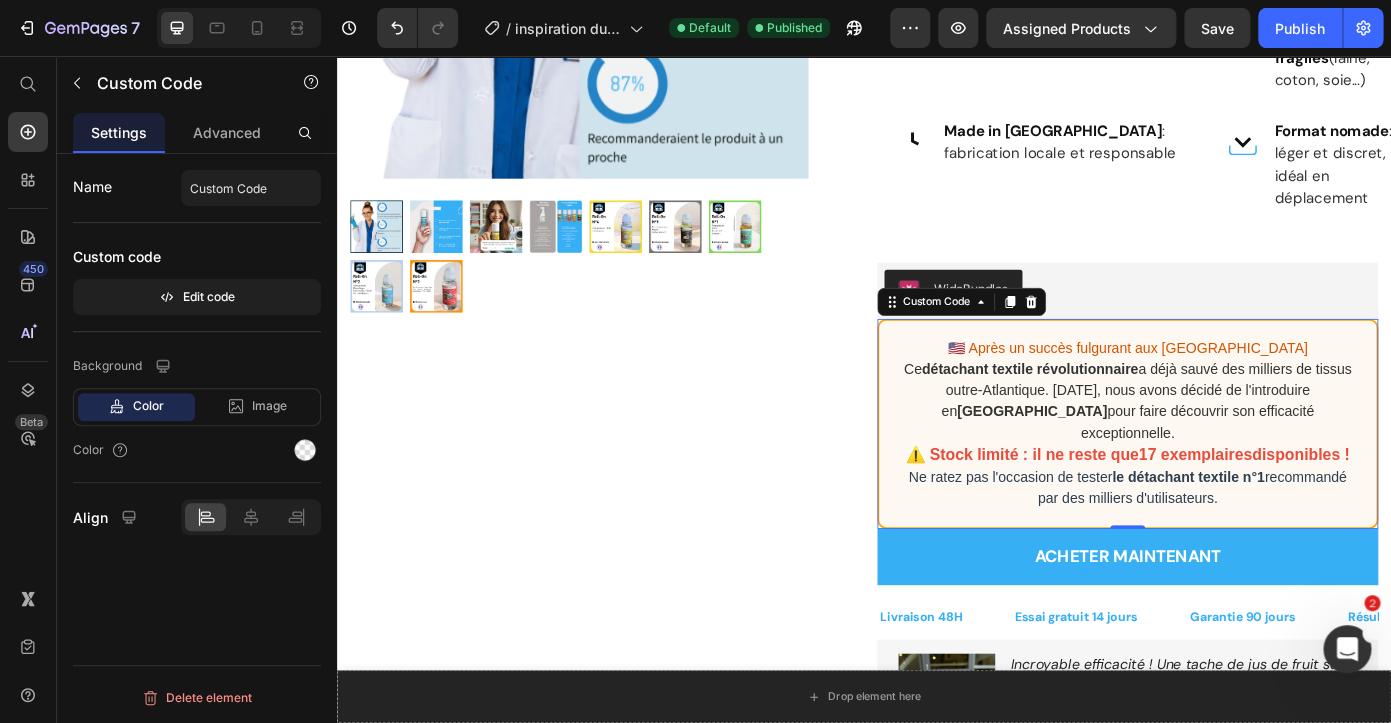 click on "🇺🇸 Après un succès fulgurant aux [GEOGRAPHIC_DATA]" at bounding box center (1237, 389) 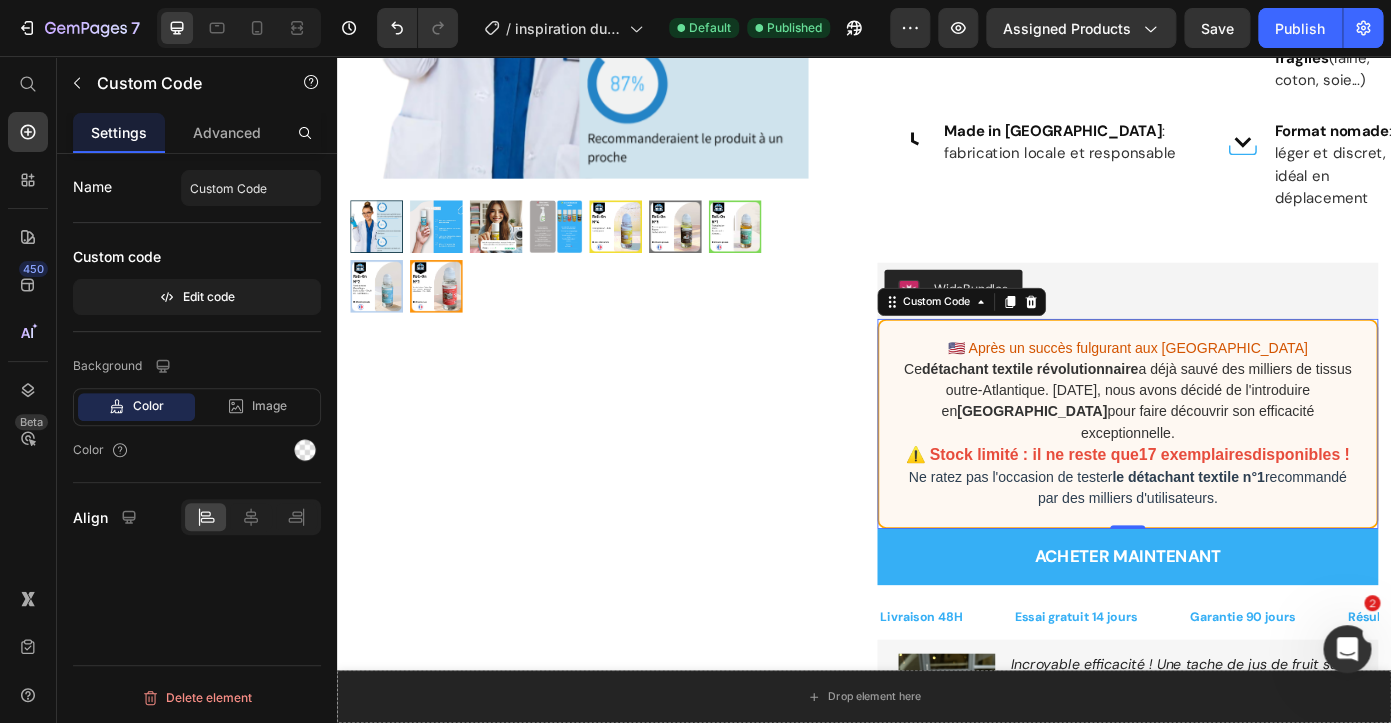 click on "🇺🇸 Après un succès fulgurant aux [GEOGRAPHIC_DATA]" at bounding box center (1237, 389) 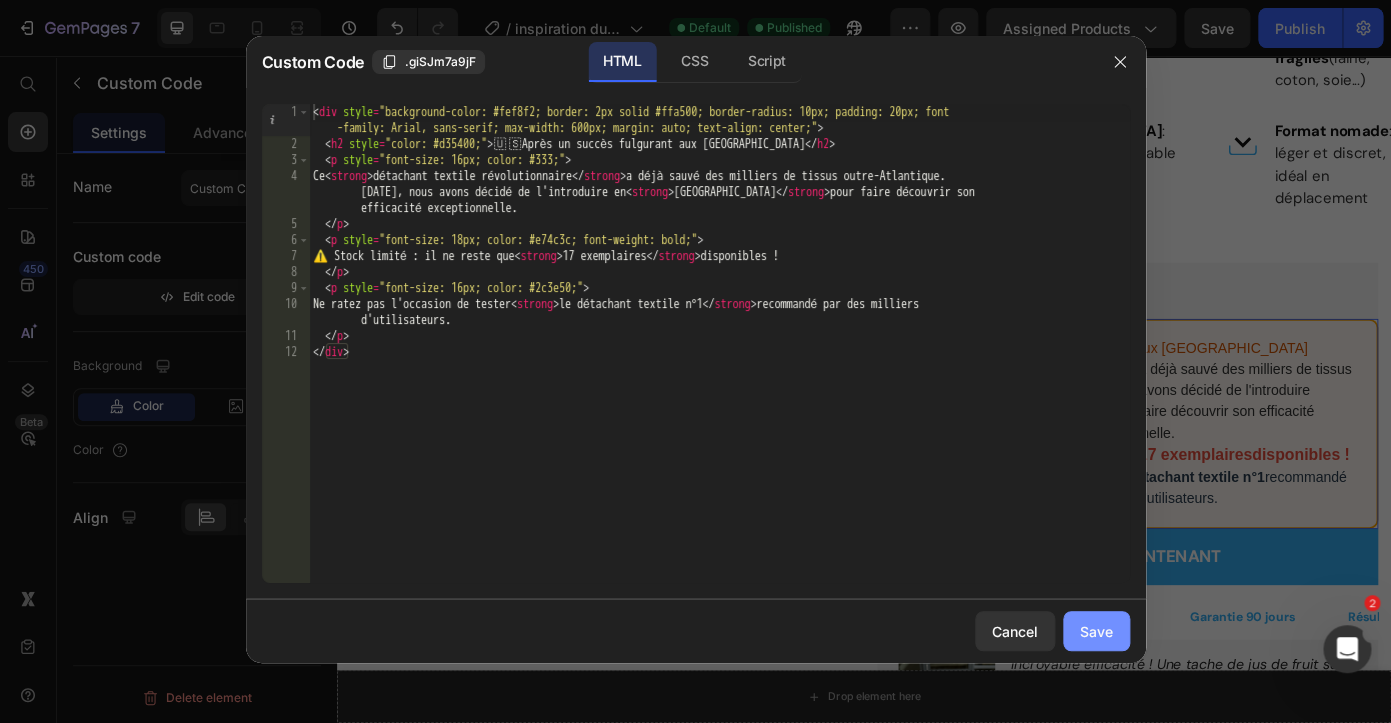 drag, startPoint x: 1084, startPoint y: 638, endPoint x: 850, endPoint y: 641, distance: 234.01923 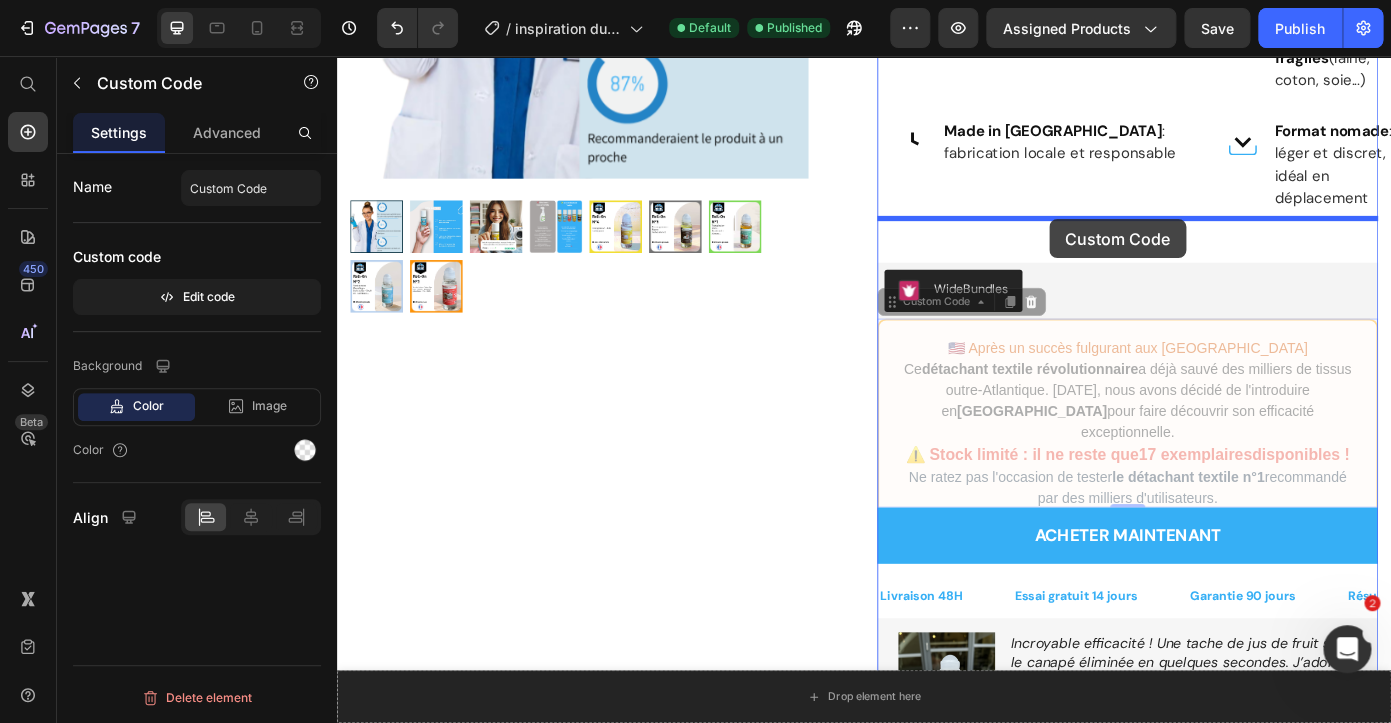 drag, startPoint x: 966, startPoint y: 289, endPoint x: 1049, endPoint y: 219, distance: 108.57716 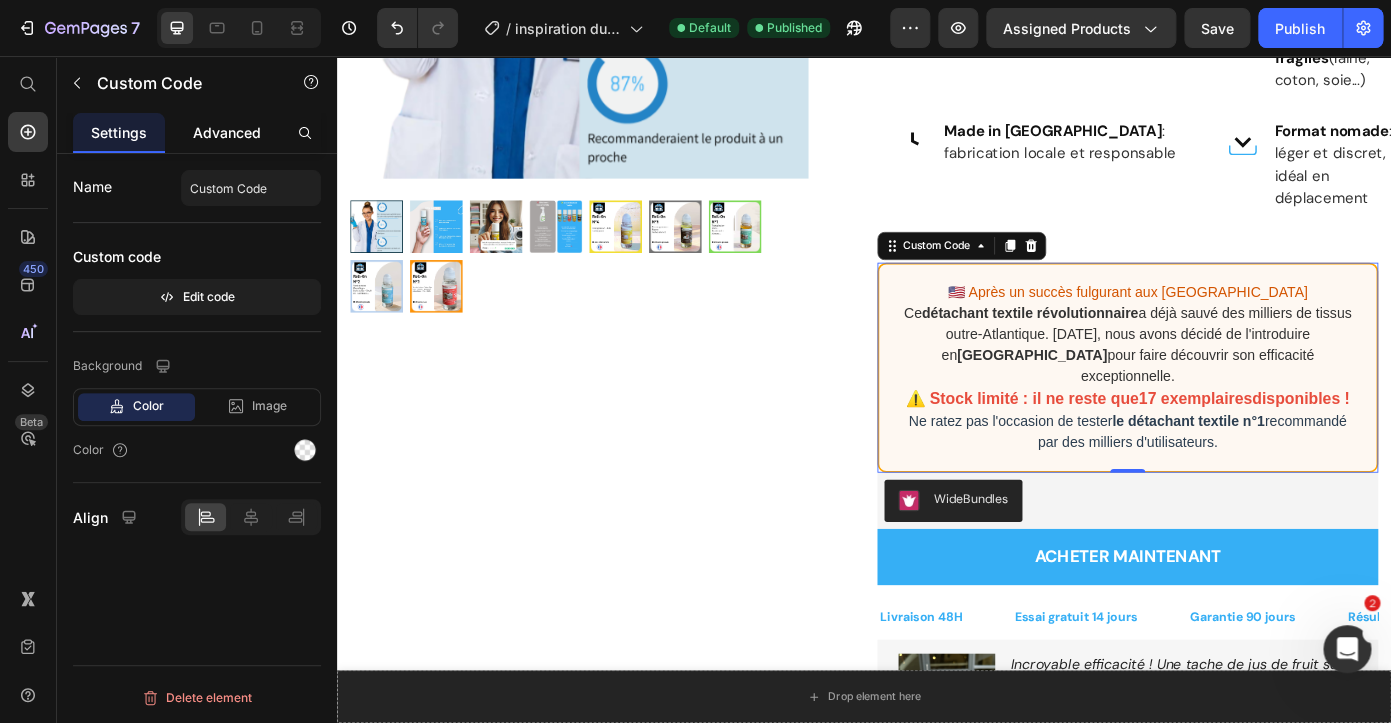 click on "Advanced" at bounding box center (227, 132) 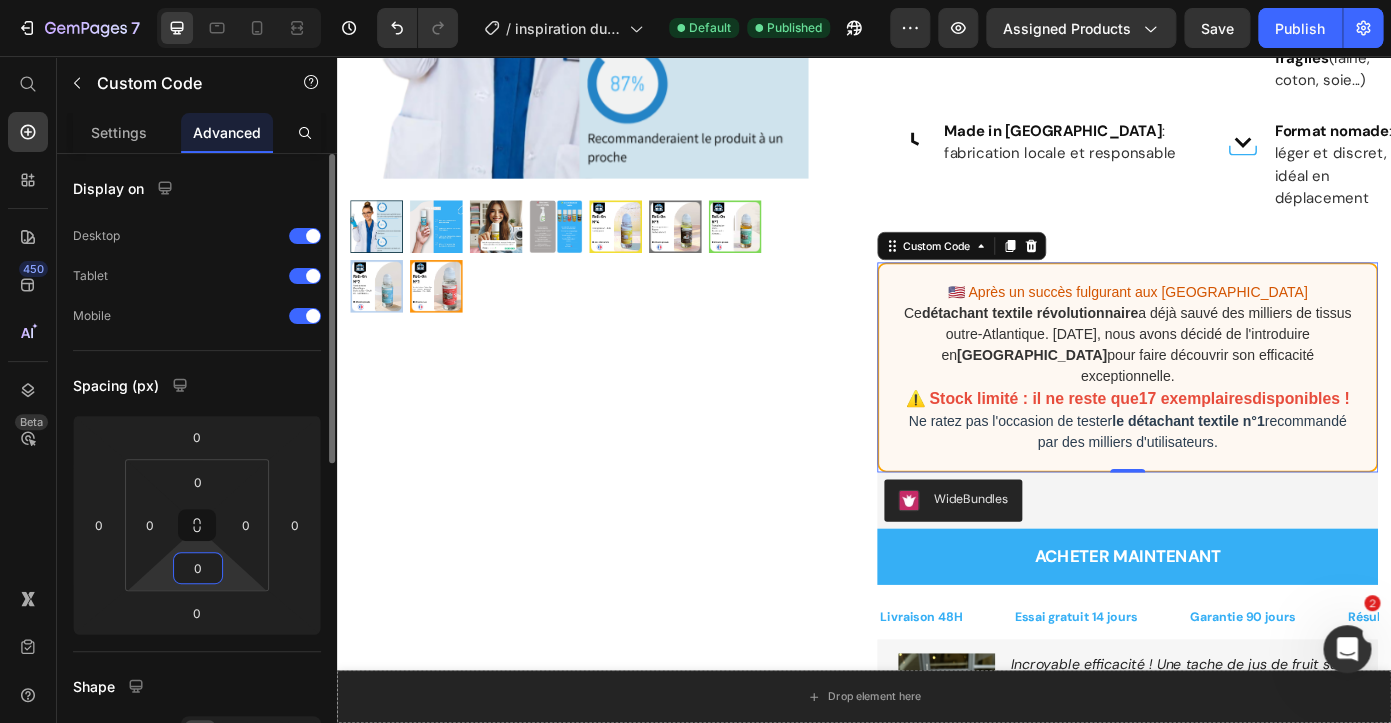 click on "0" at bounding box center (198, 568) 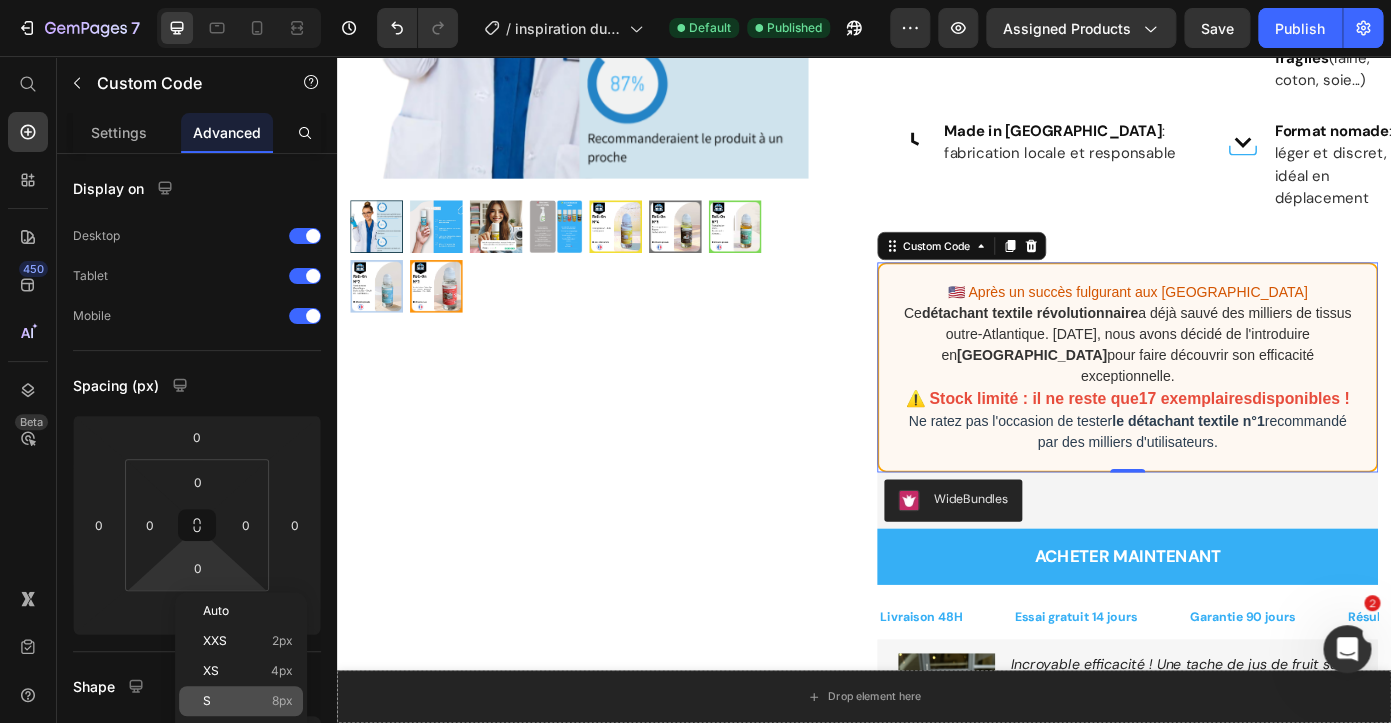 click on "S 8px" at bounding box center (248, 701) 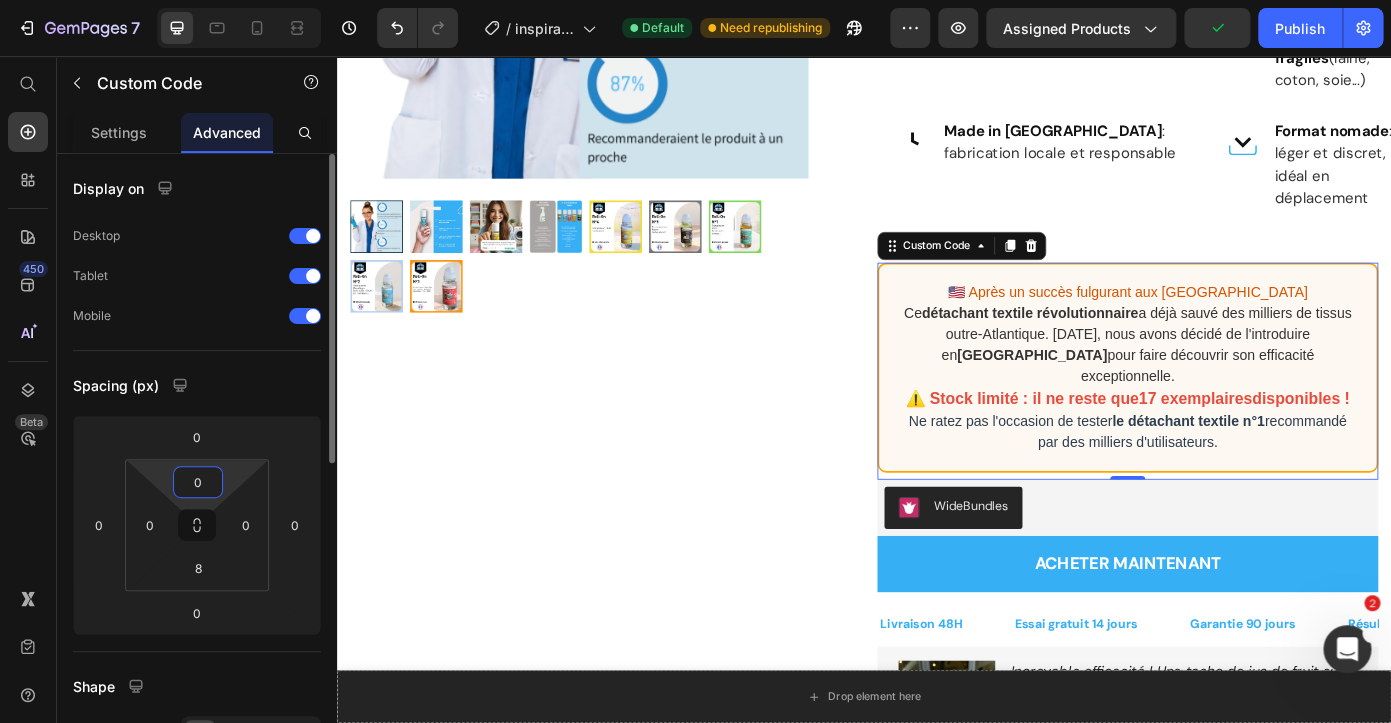 click on "7  Version history  /  inspiration dustgo Default Need republishing Preview Assigned Products  Publish  450 Beta Start with Sections Elements Hero Section Product Detail Brands Trusted Badges Guarantee Product Breakdown How to use Testimonials Compare Bundle FAQs Social Proof Brand Story Product List Collection Blog List Contact Sticky Add to Cart Custom Footer Browse Library 450 Layout
Row
Row
Row
Row Text
Heading
Text Block Button
Button
Button
Sticky Back to top Media" at bounding box center [695, 0] 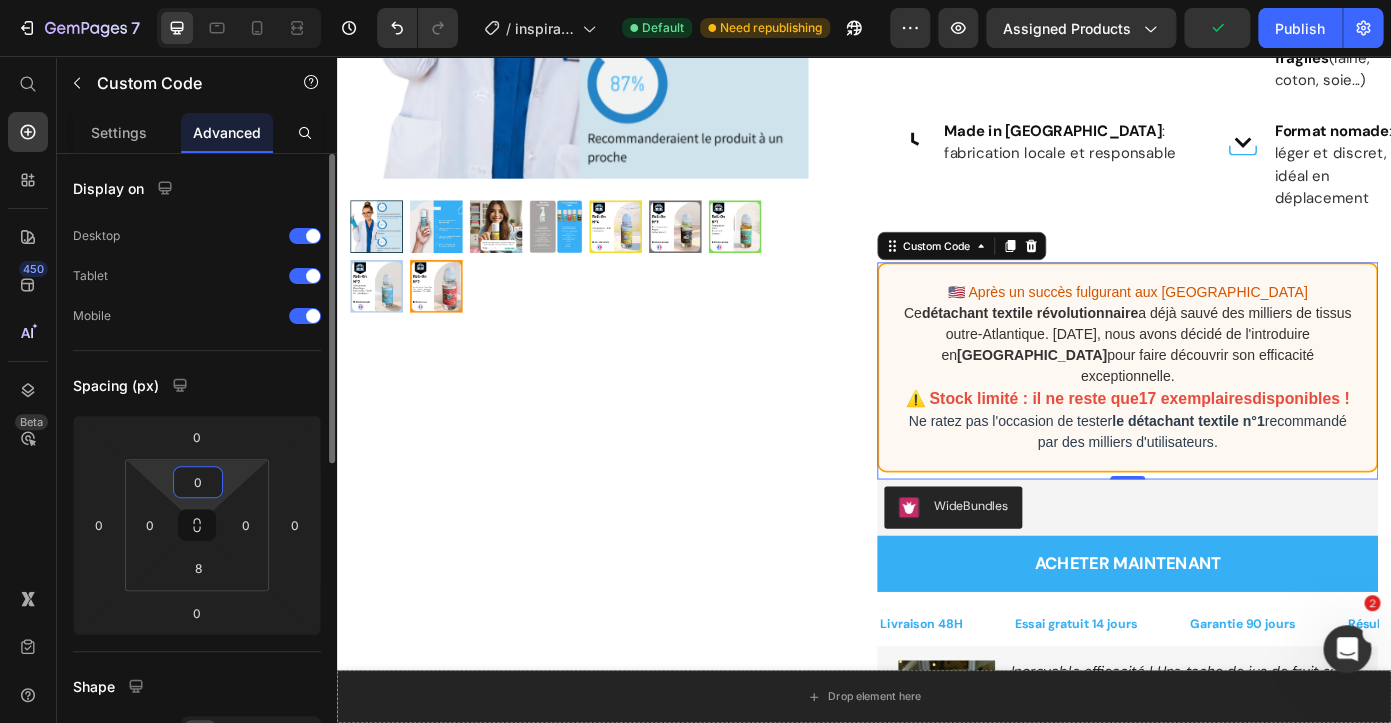 click on "0" at bounding box center [198, 482] 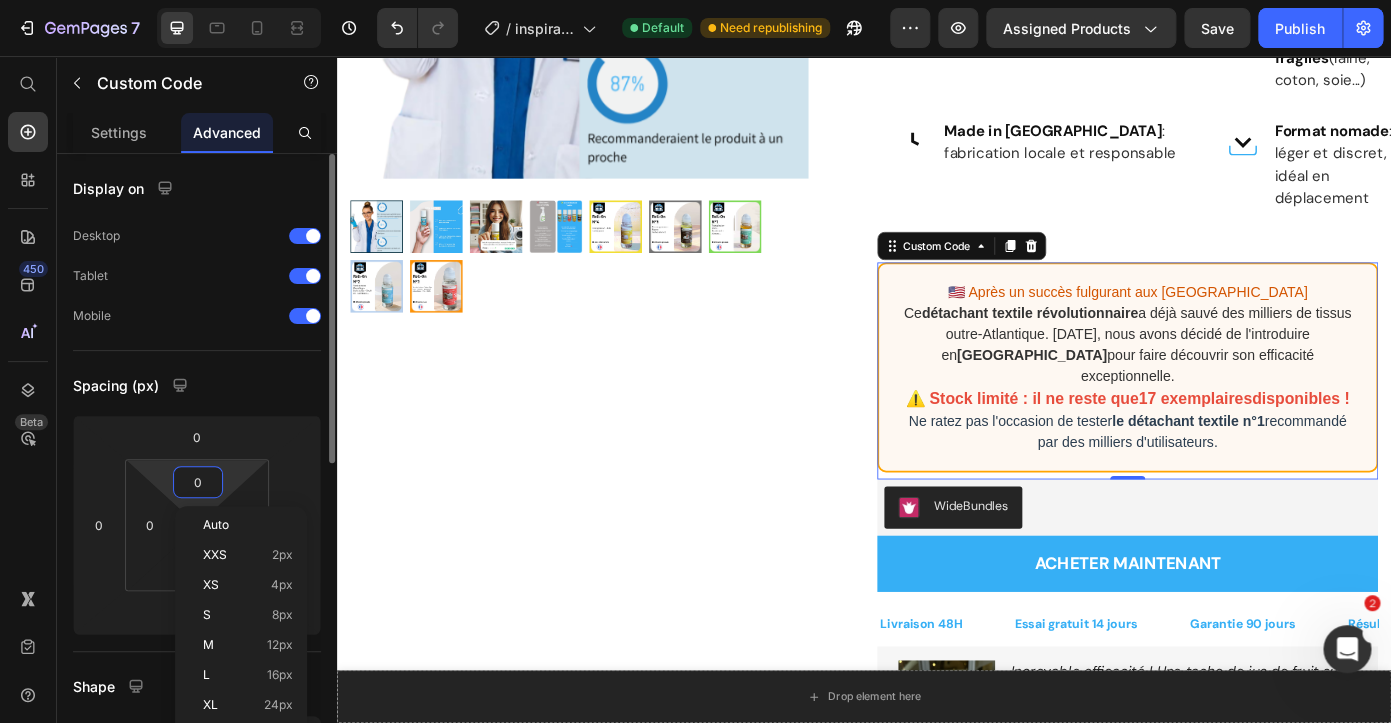 click on "0" at bounding box center (198, 482) 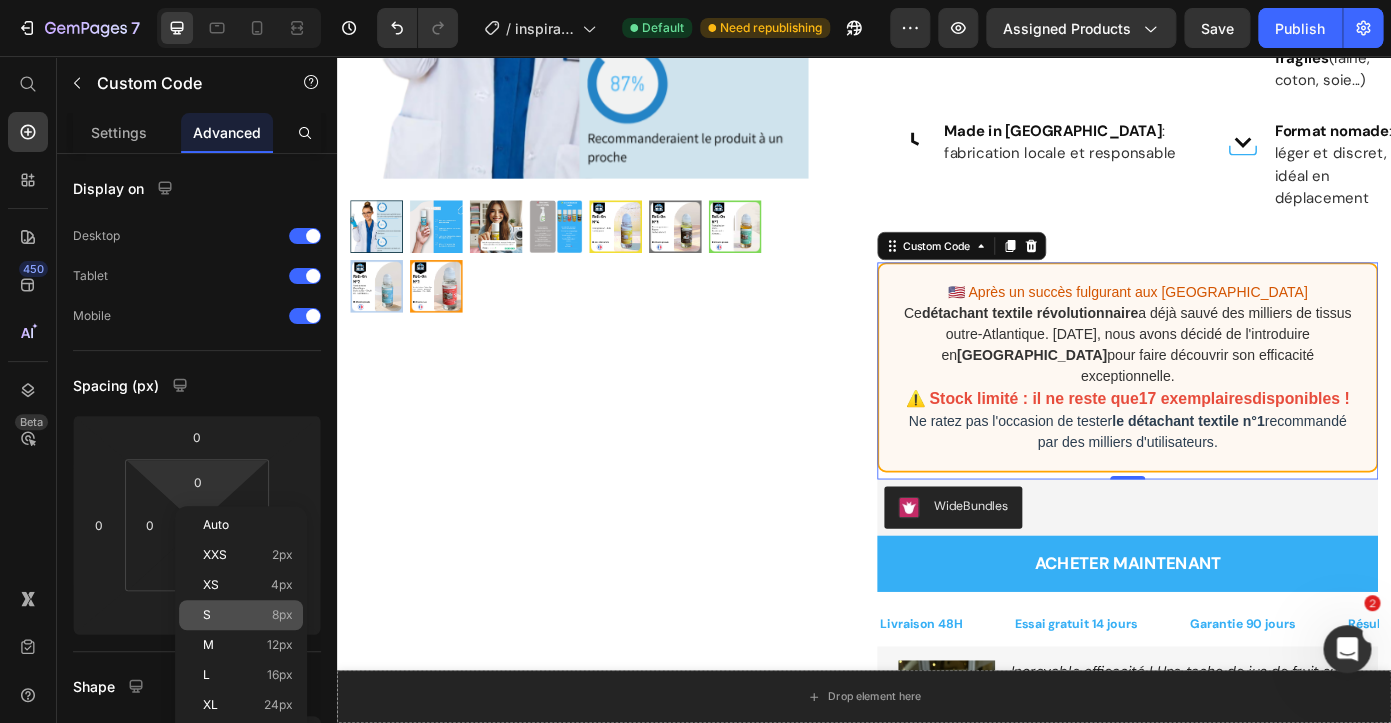 click on "S 8px" at bounding box center [248, 615] 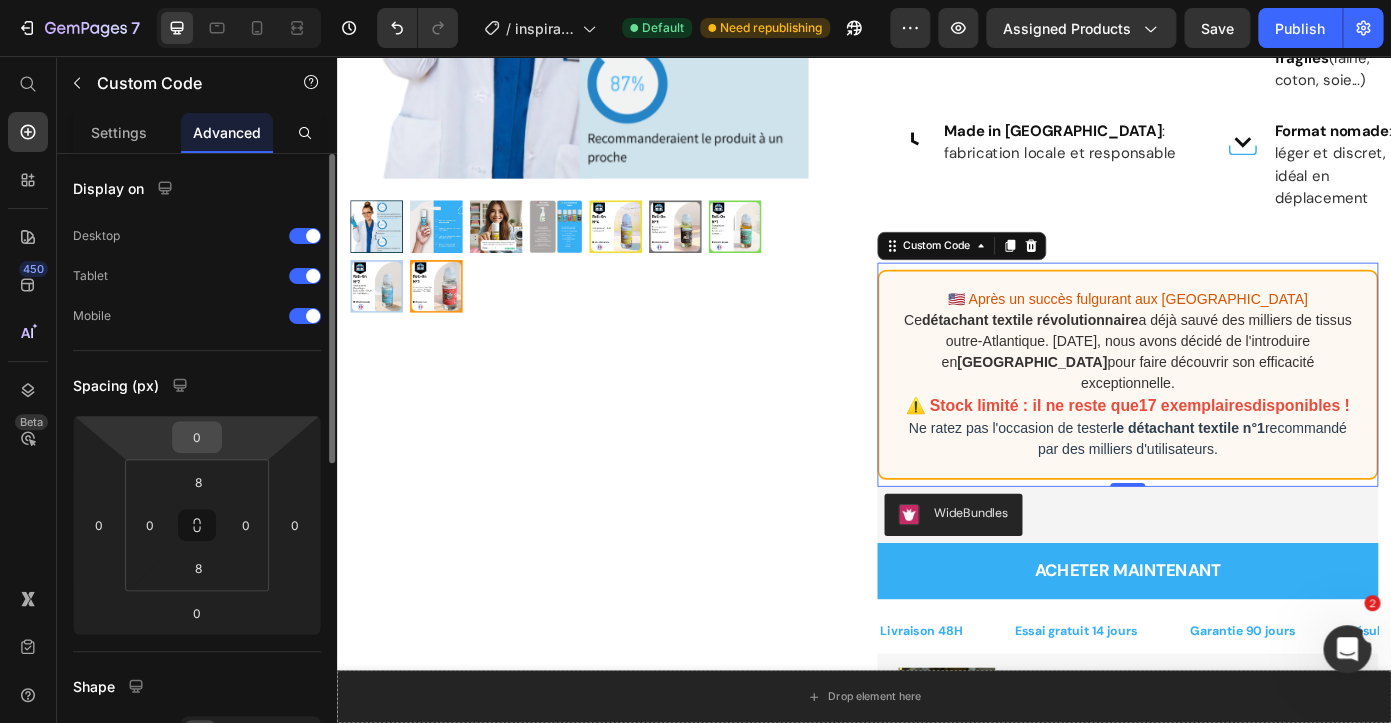 click on "0" at bounding box center [197, 437] 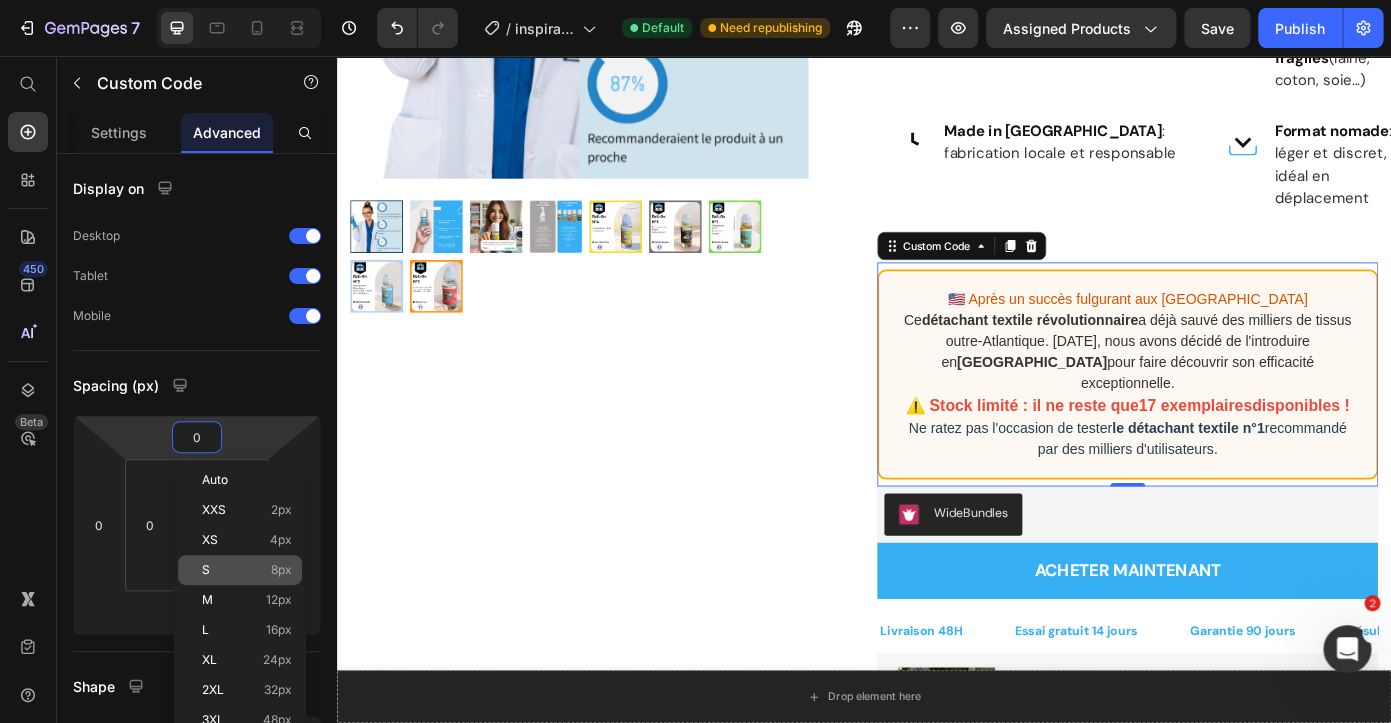 click on "S 8px" at bounding box center (247, 570) 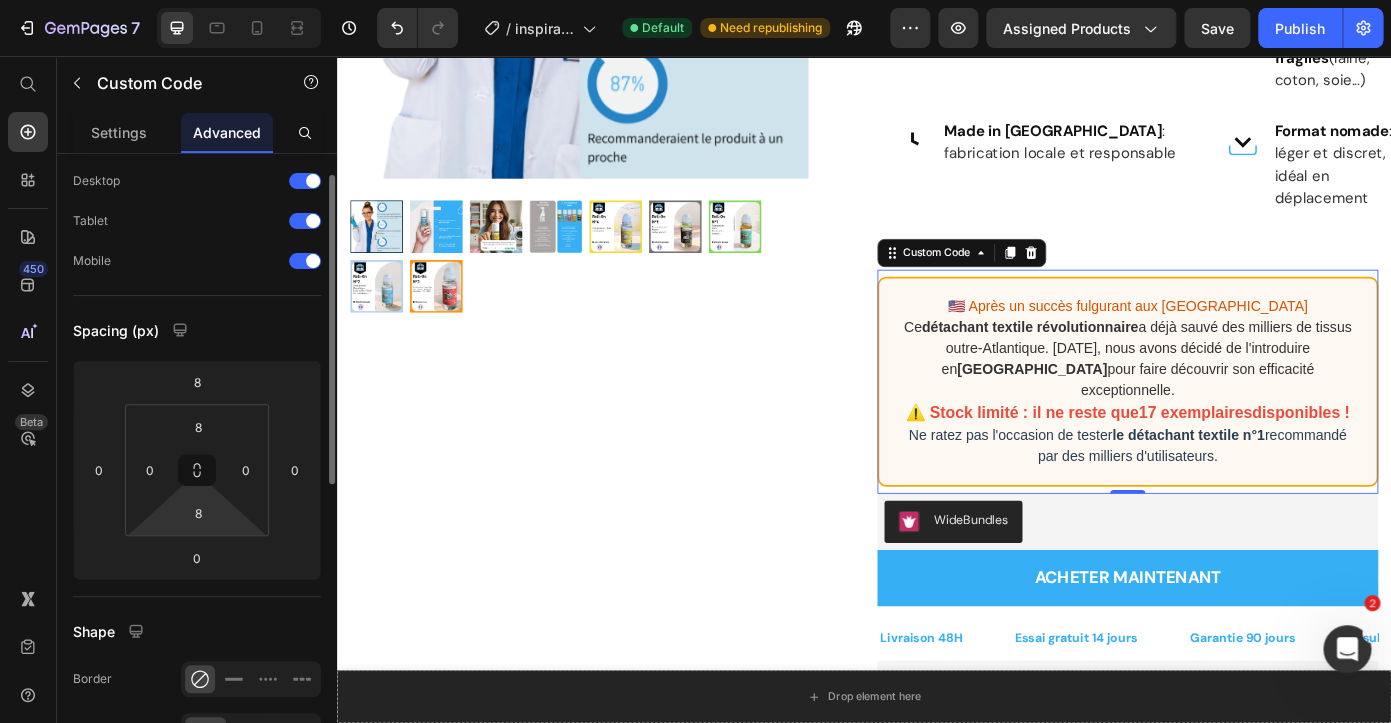 scroll, scrollTop: 69, scrollLeft: 0, axis: vertical 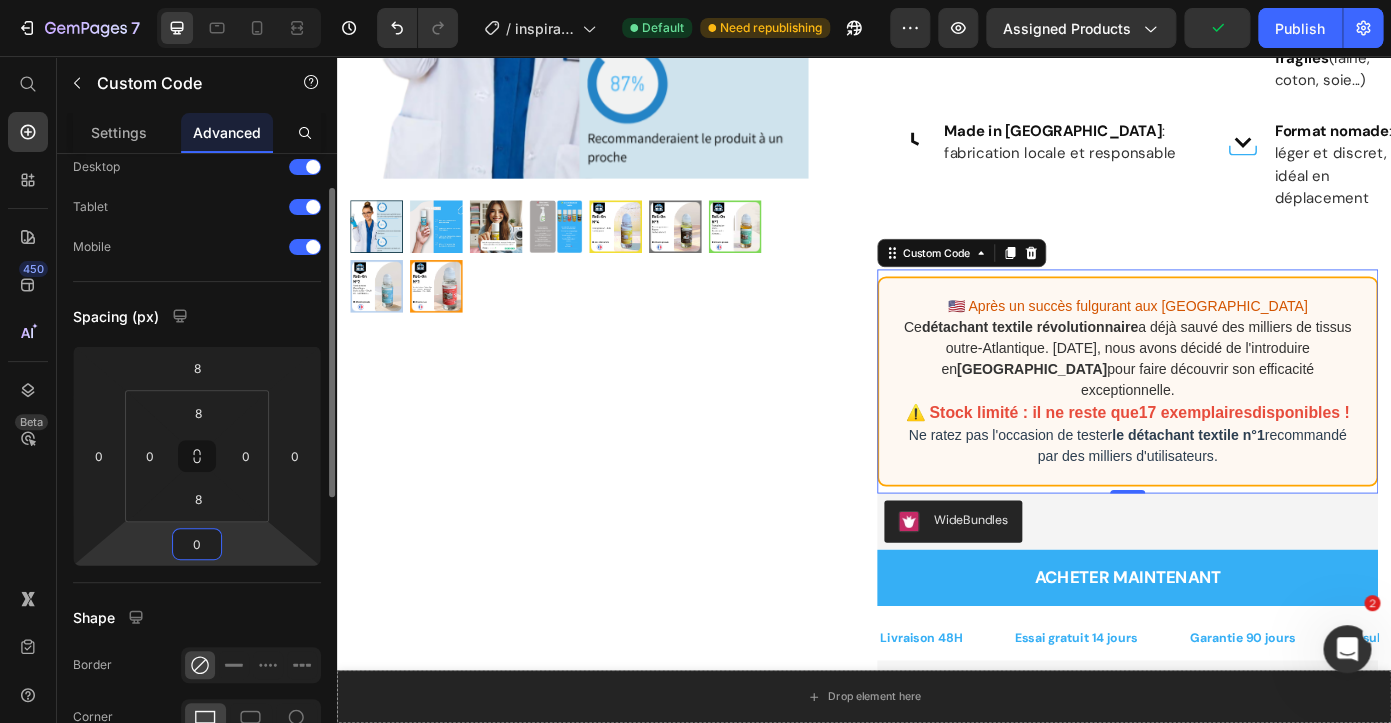click on "0" at bounding box center [197, 544] 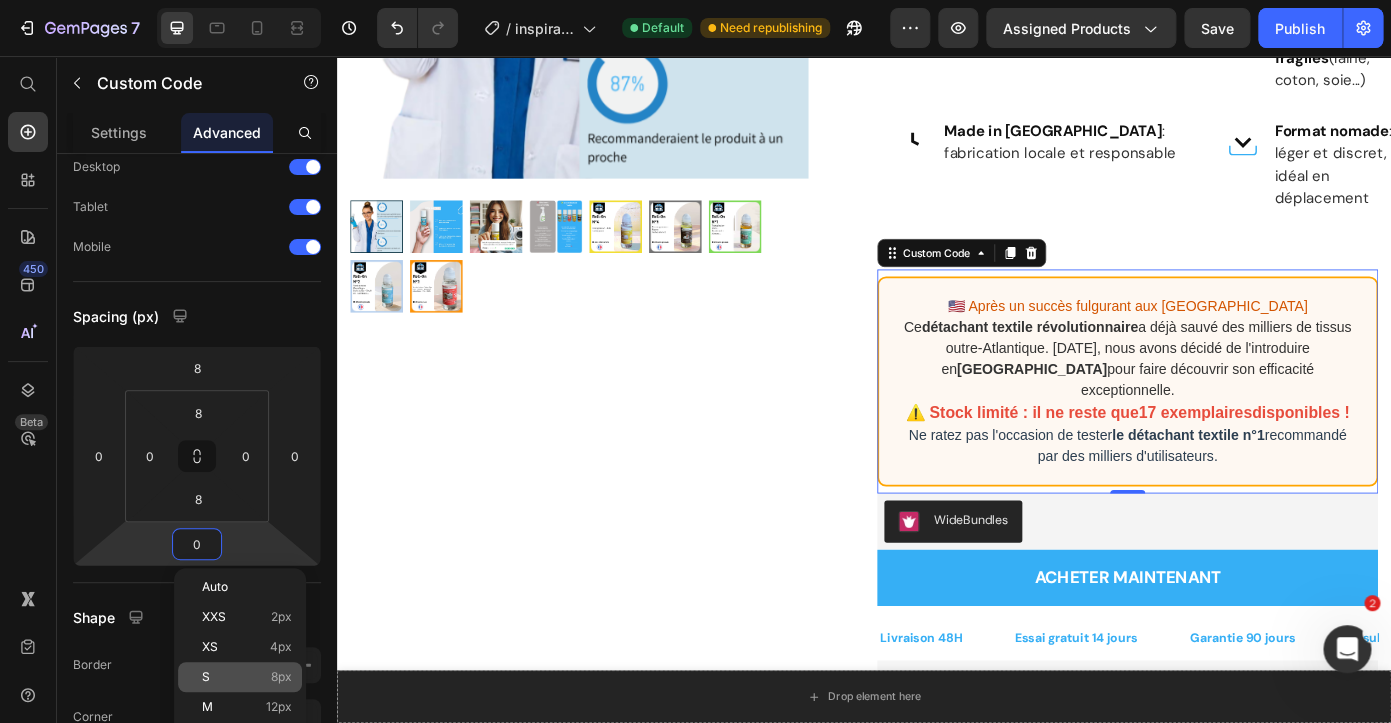 click on "S 8px" 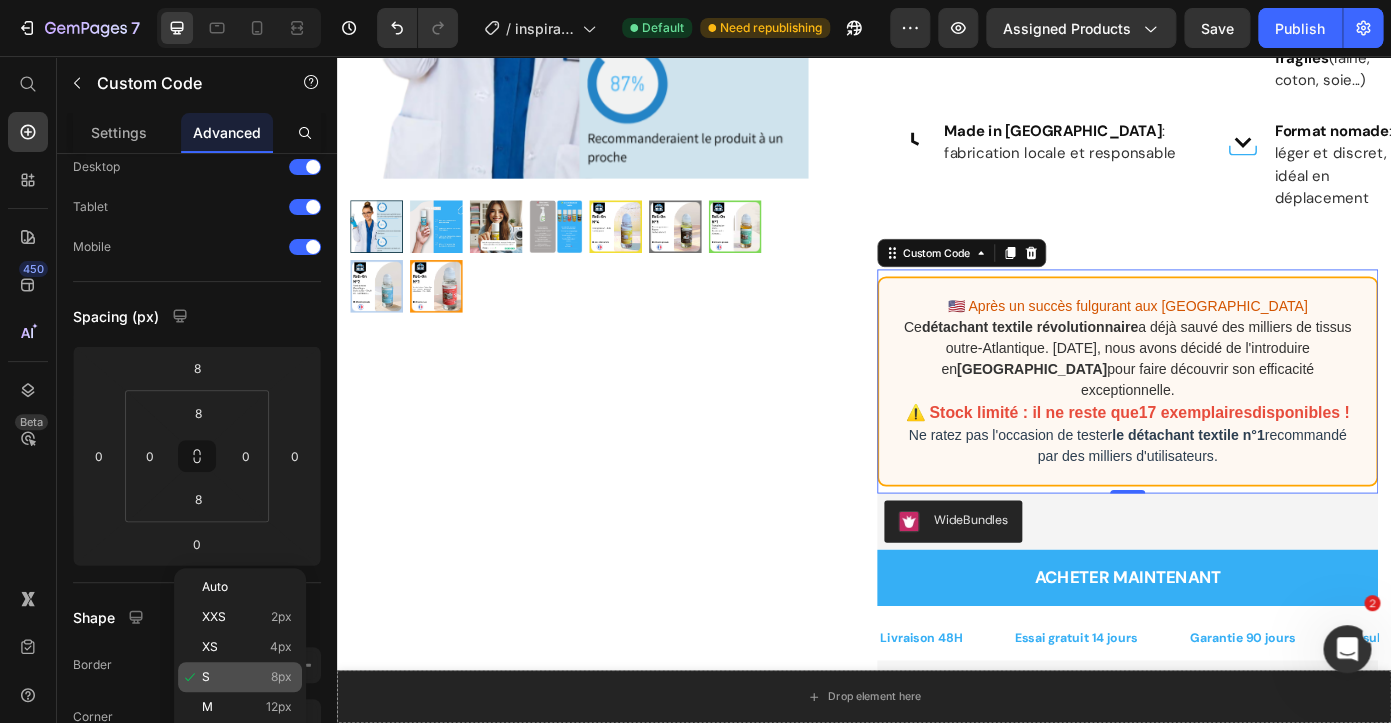 type on "8" 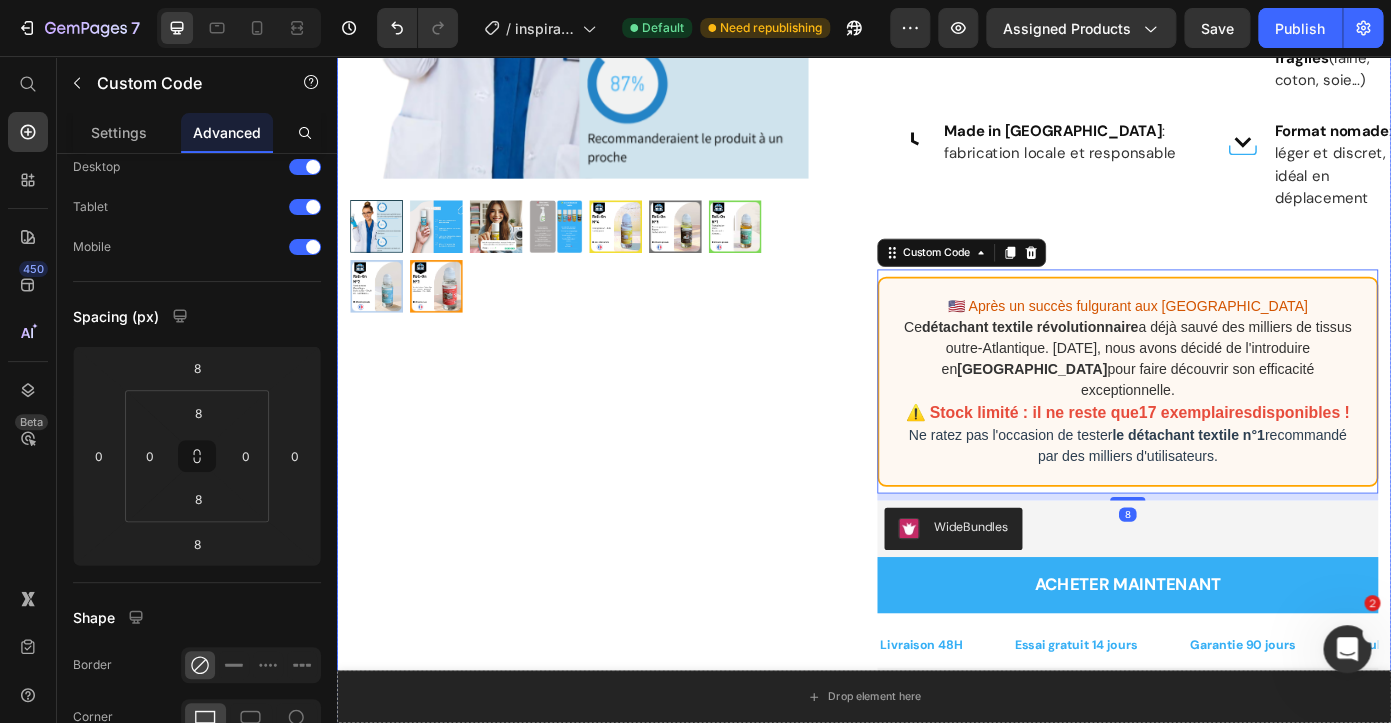 click on "Product Images" at bounding box center (637, 440) 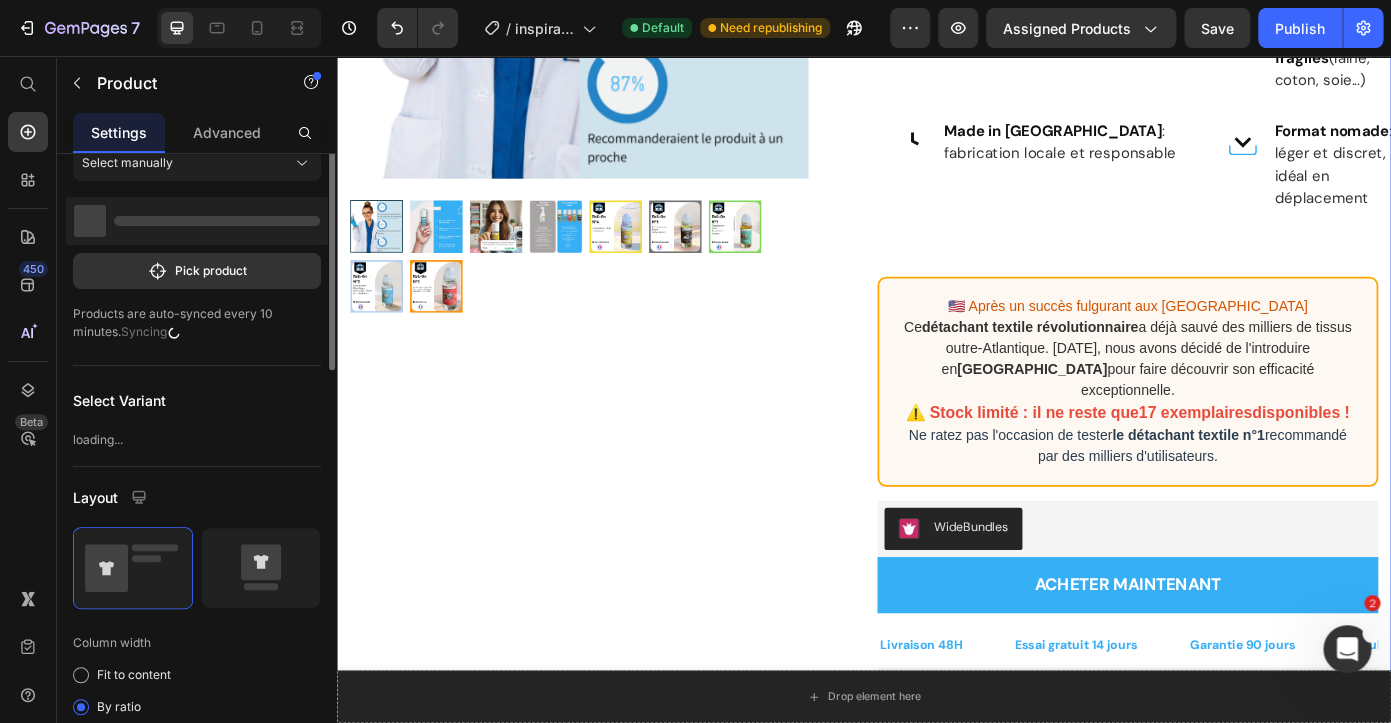 scroll, scrollTop: 0, scrollLeft: 0, axis: both 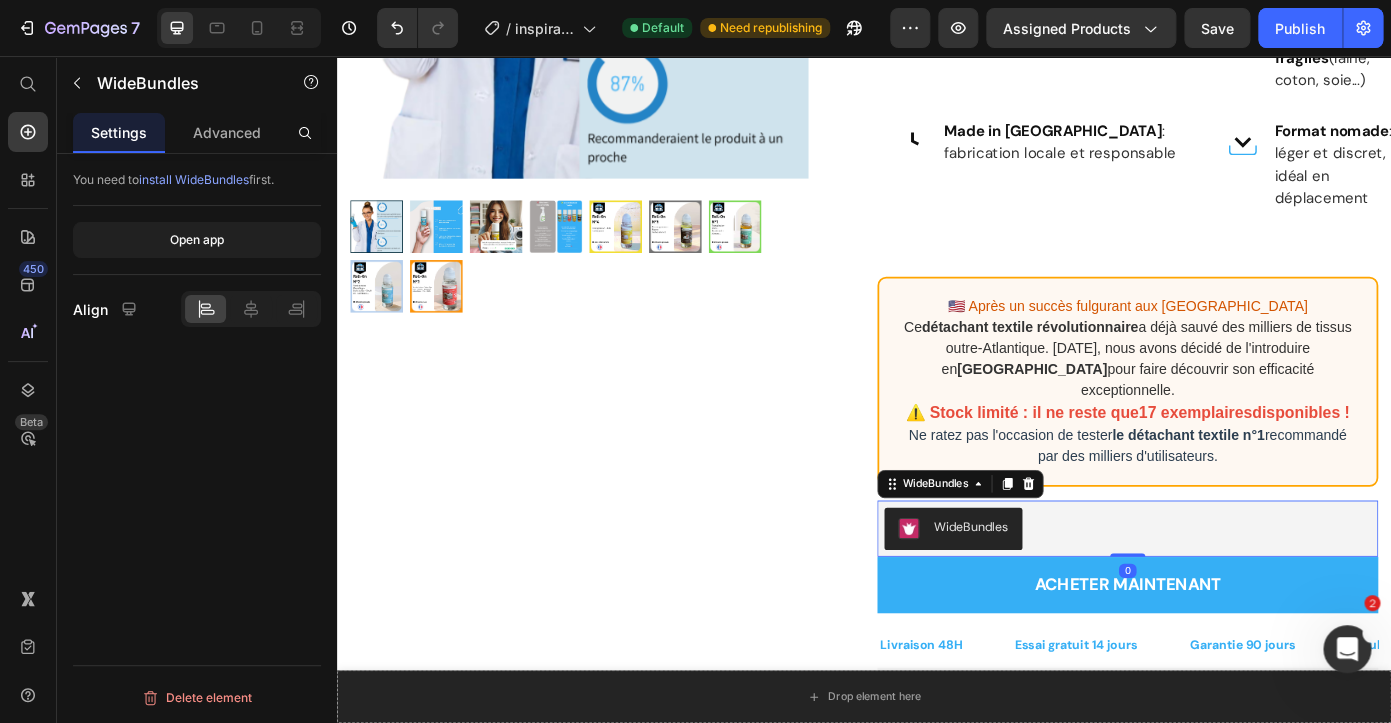 click on "WideBundles" at bounding box center (1237, 594) 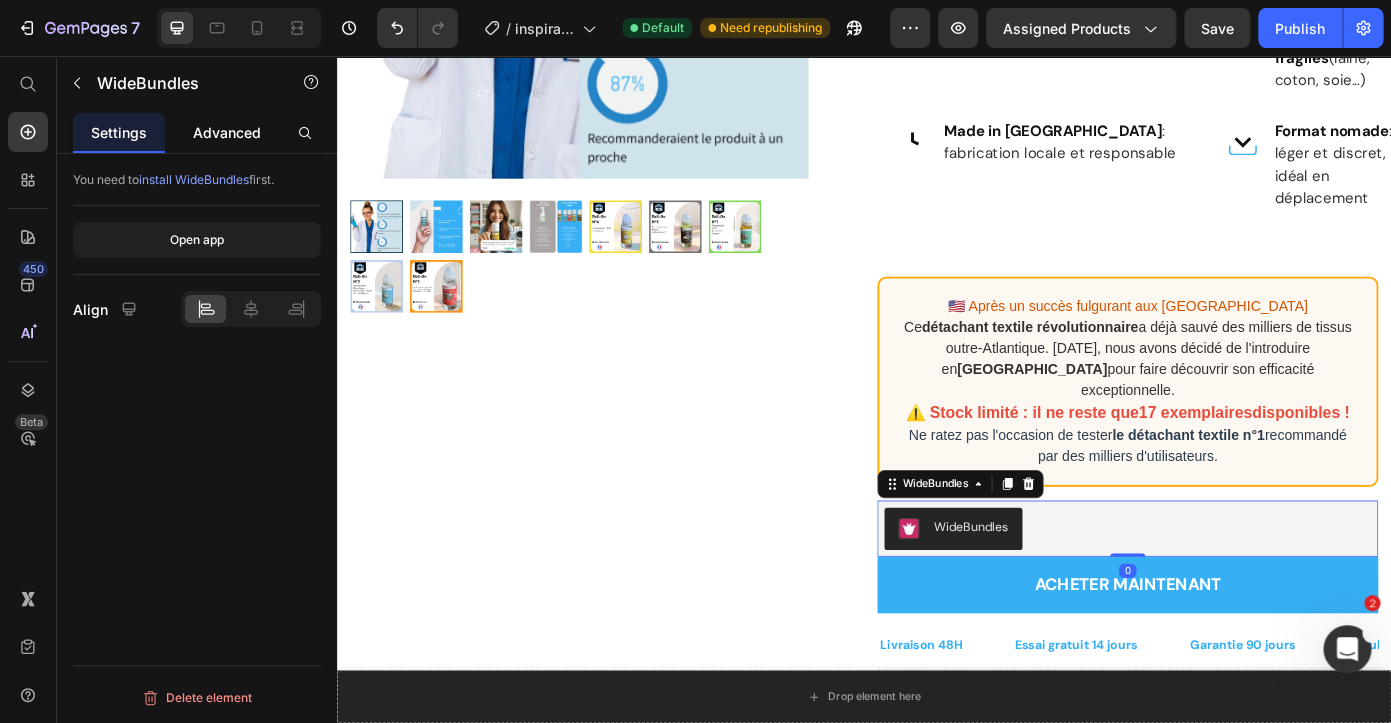 click on "Advanced" at bounding box center (227, 132) 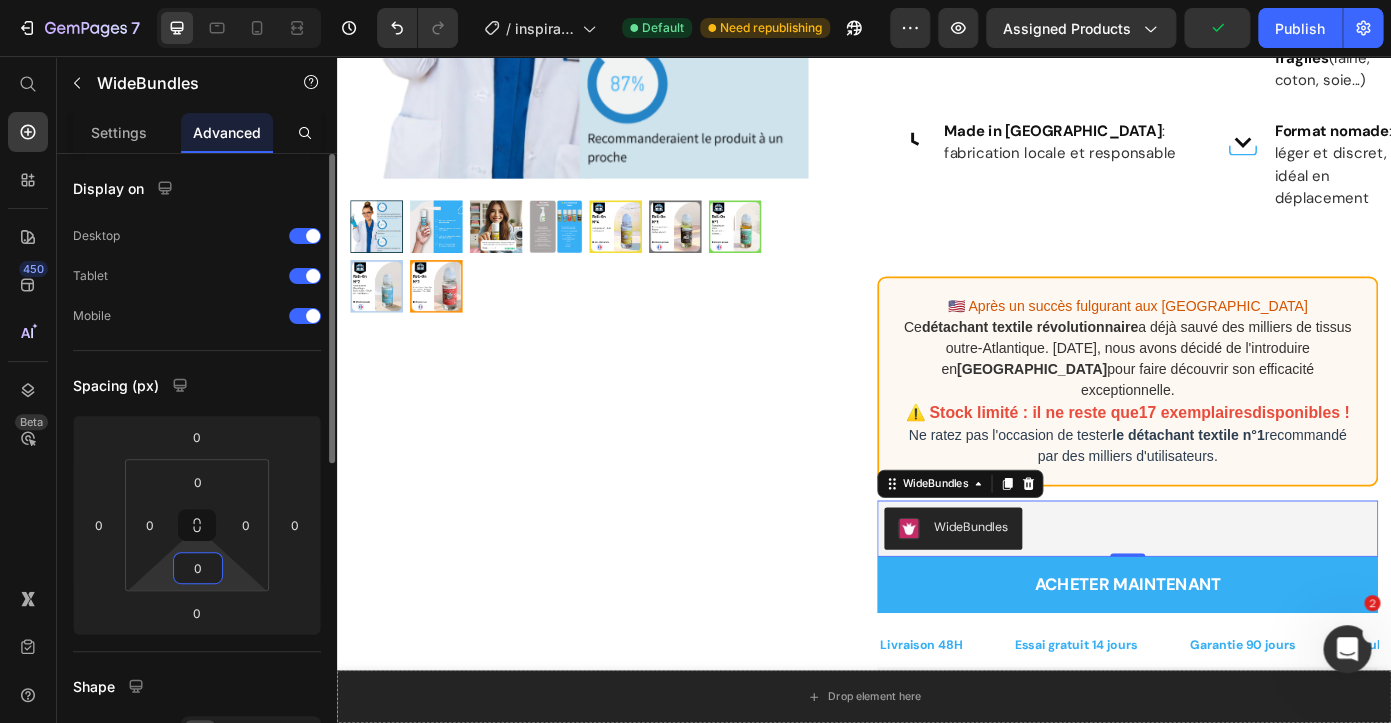 click on "0" at bounding box center (198, 568) 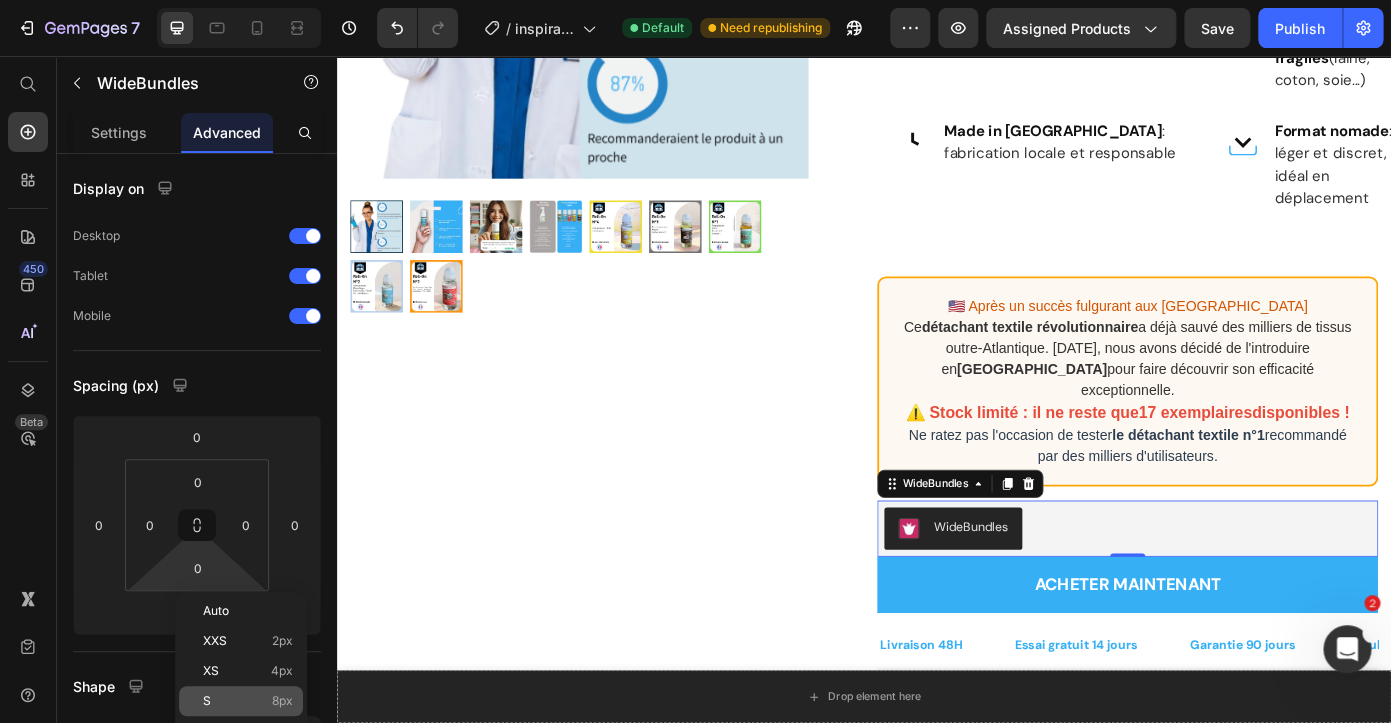 click on "S 8px" at bounding box center (248, 701) 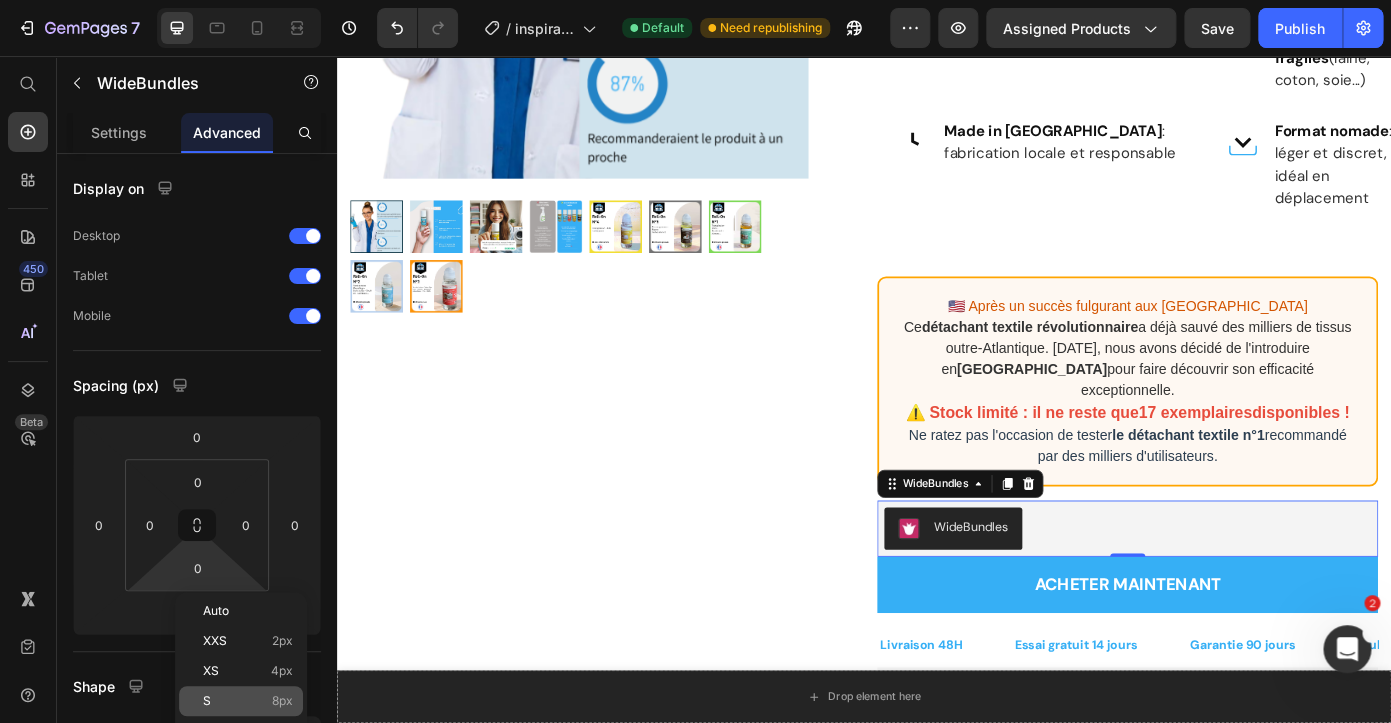 type on "8" 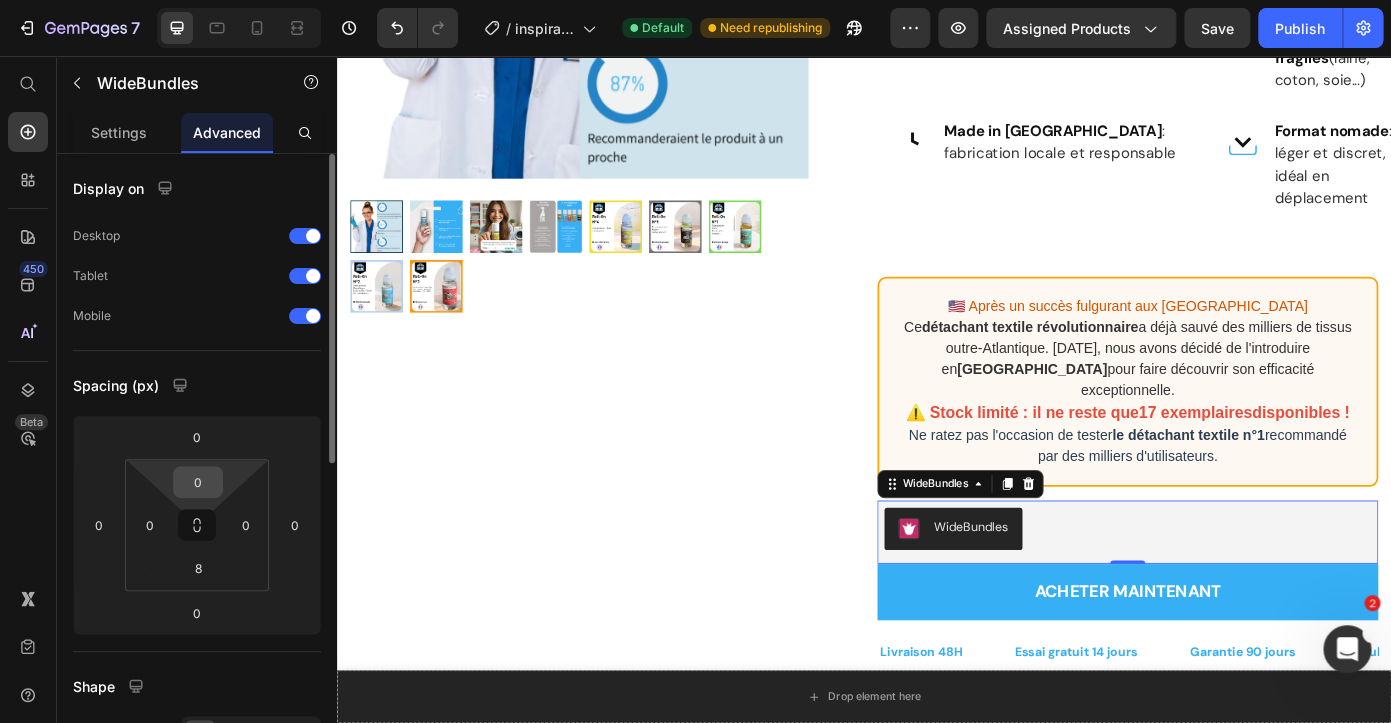 click on "0" at bounding box center (198, 482) 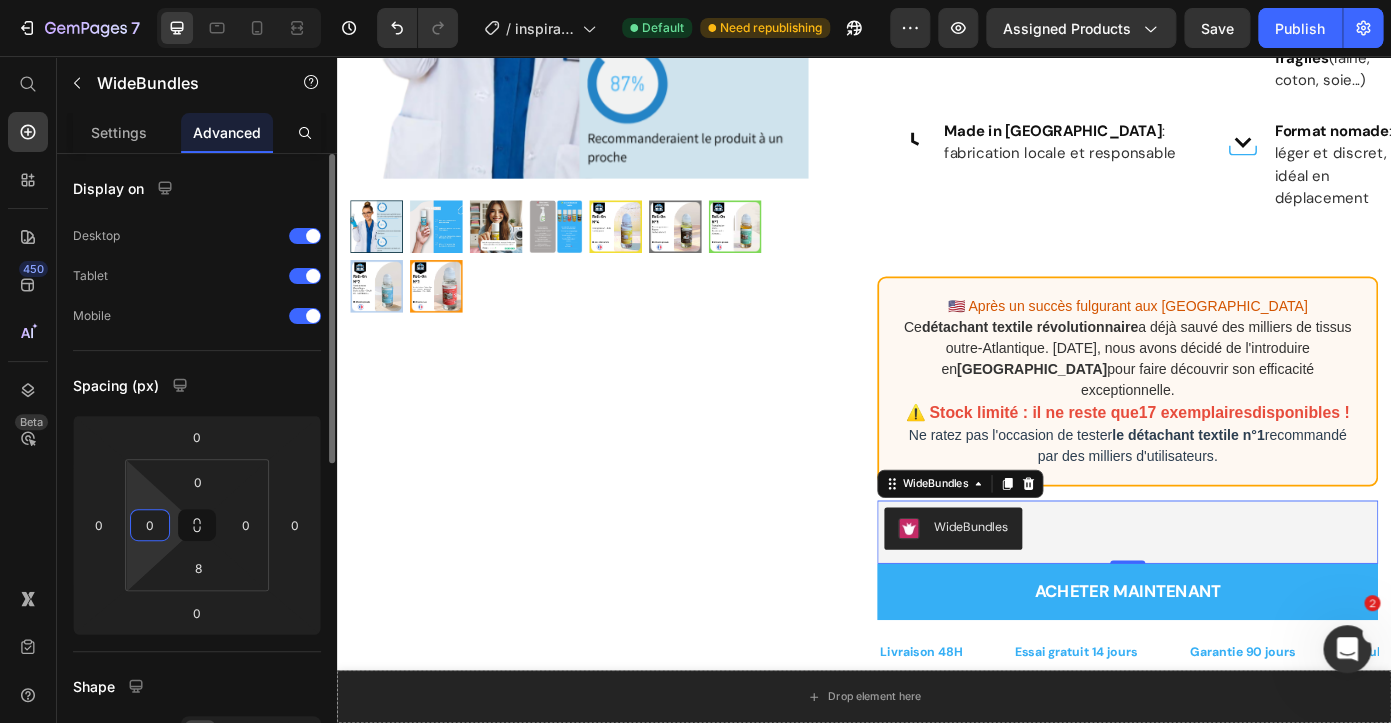 click on "0" at bounding box center [150, 525] 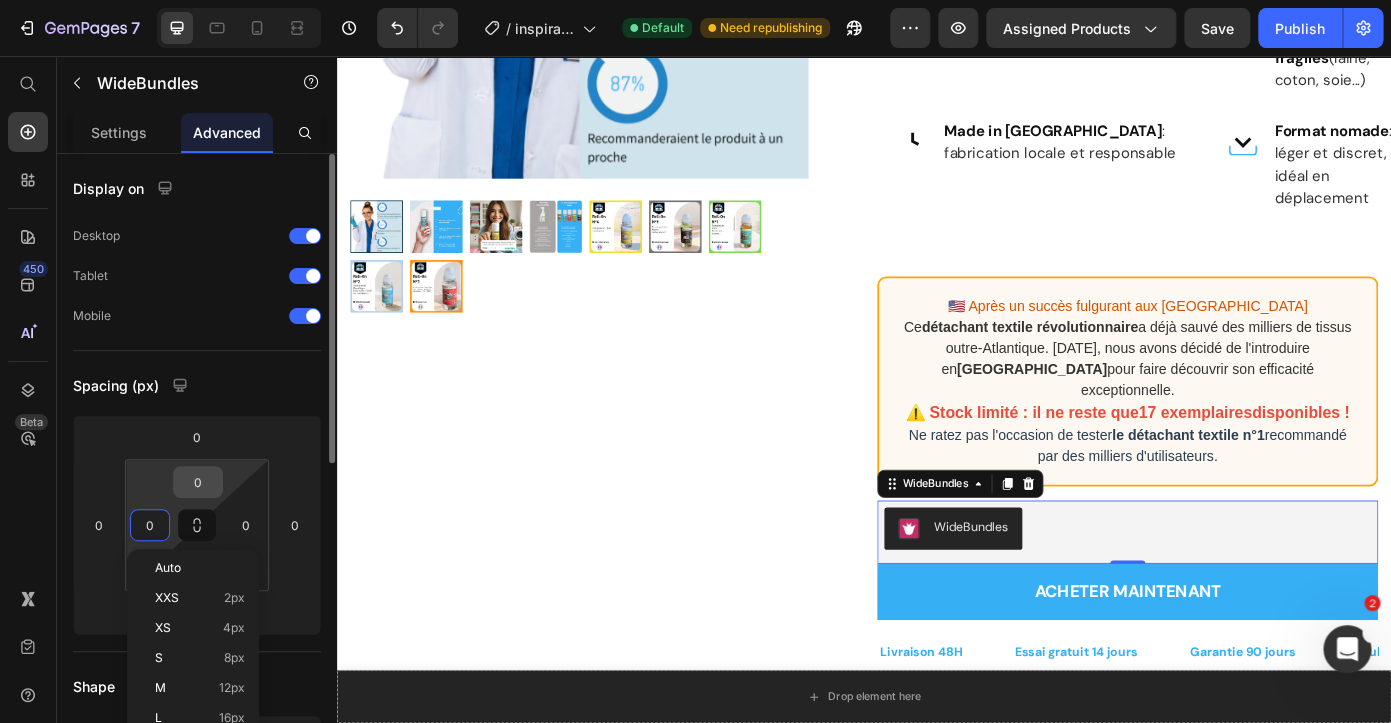click on "0" at bounding box center [198, 482] 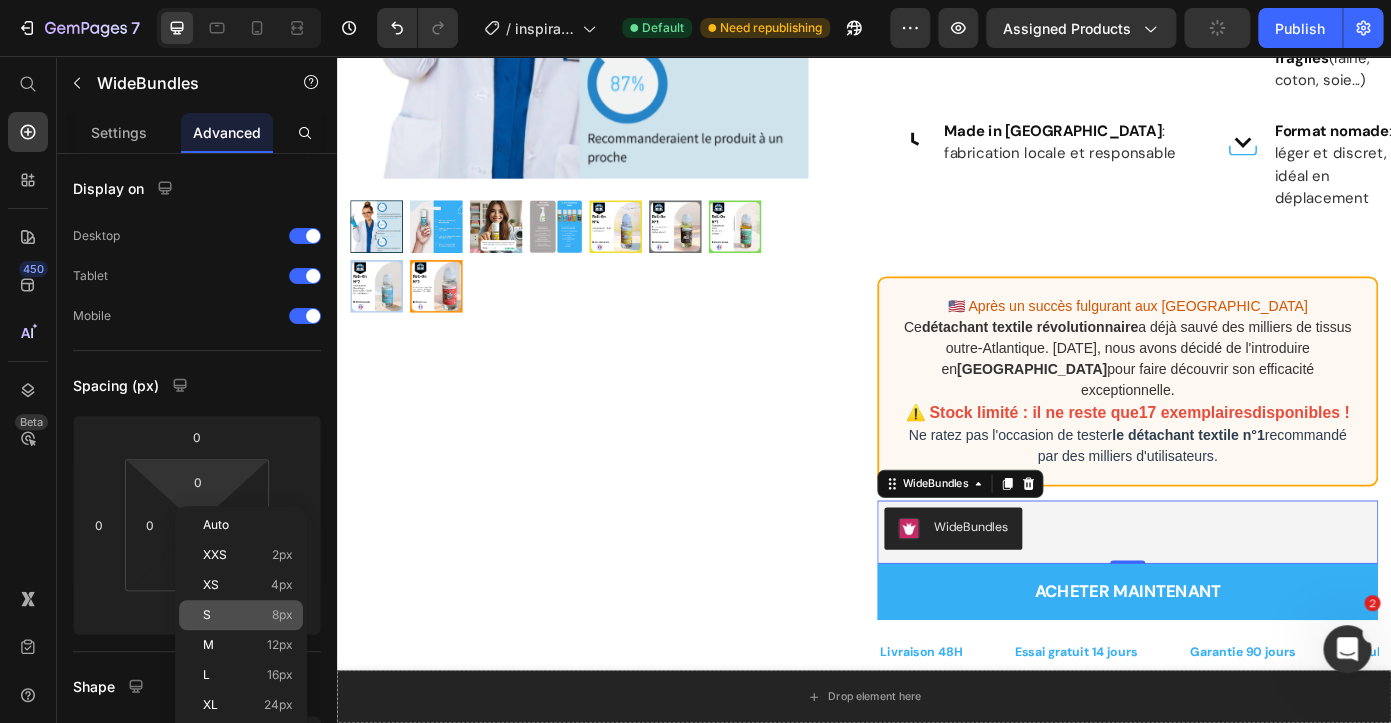 click on "S 8px" at bounding box center (248, 615) 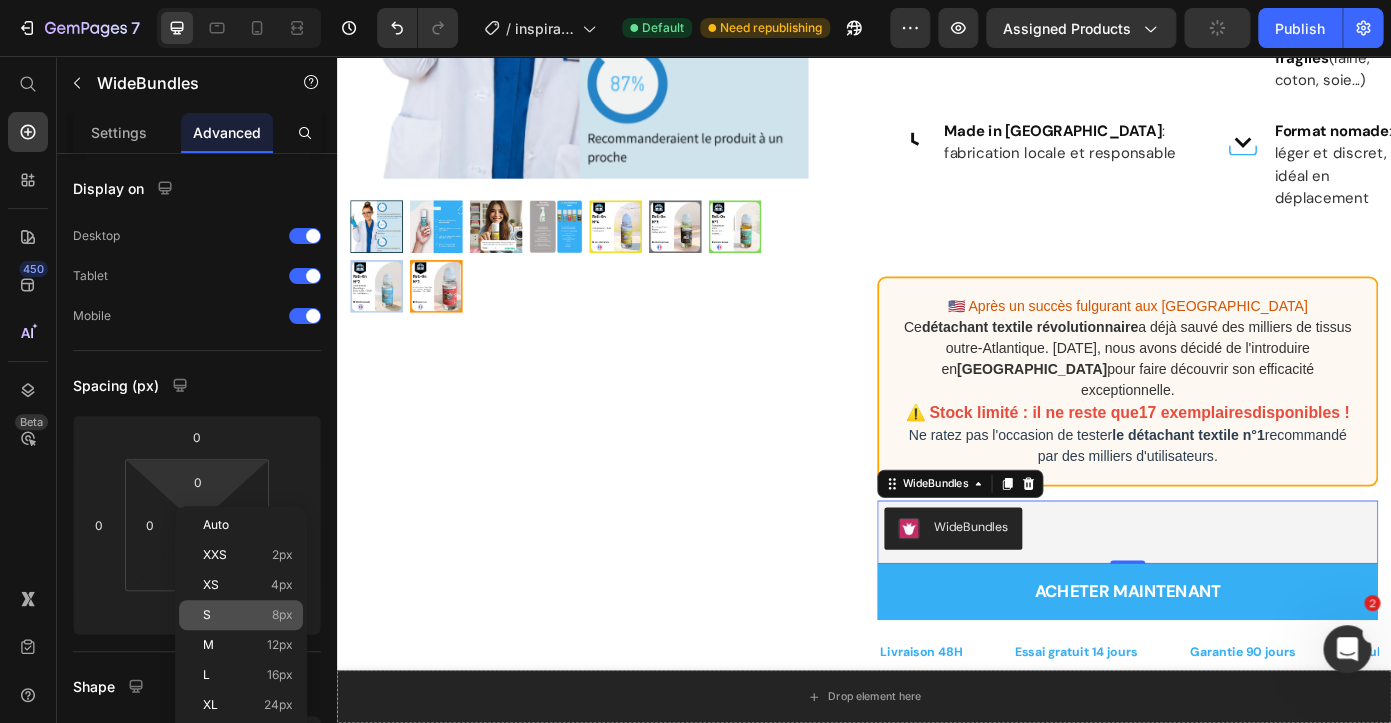 type on "8" 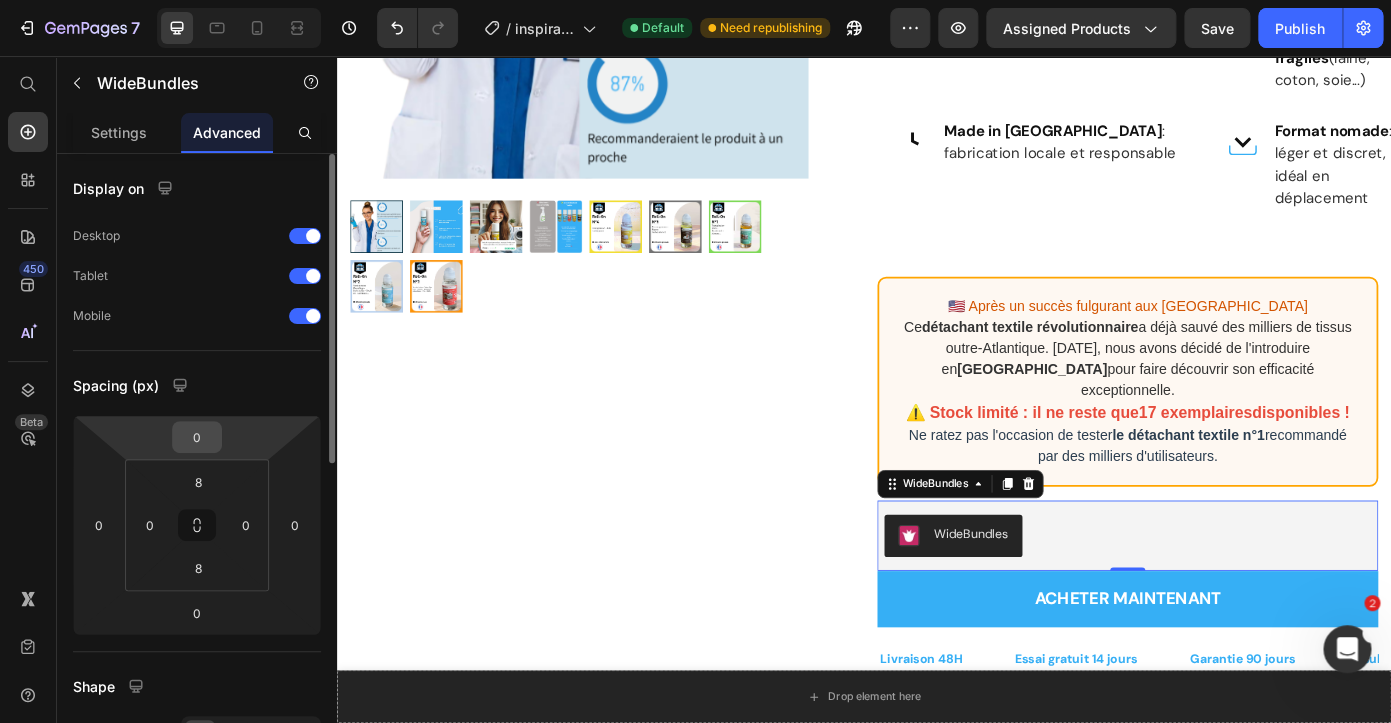 click on "0" at bounding box center [197, 437] 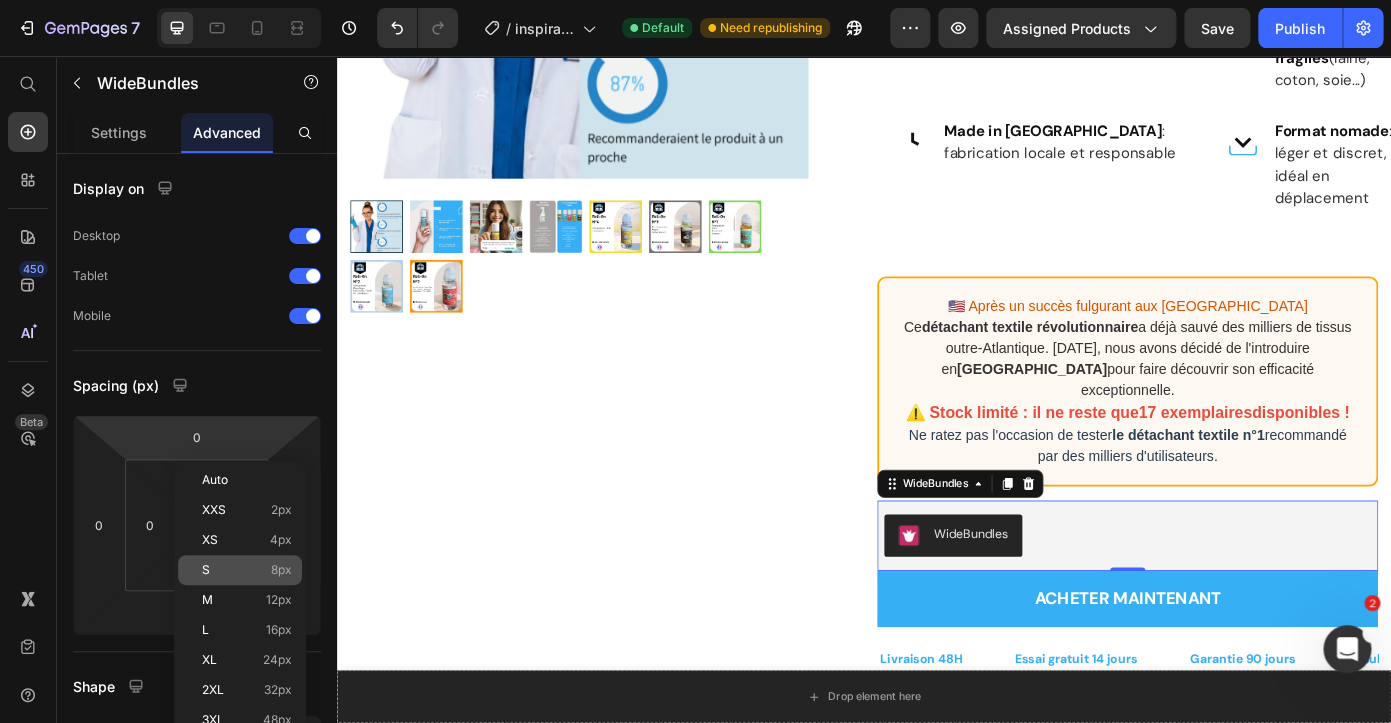 click on "S 8px" 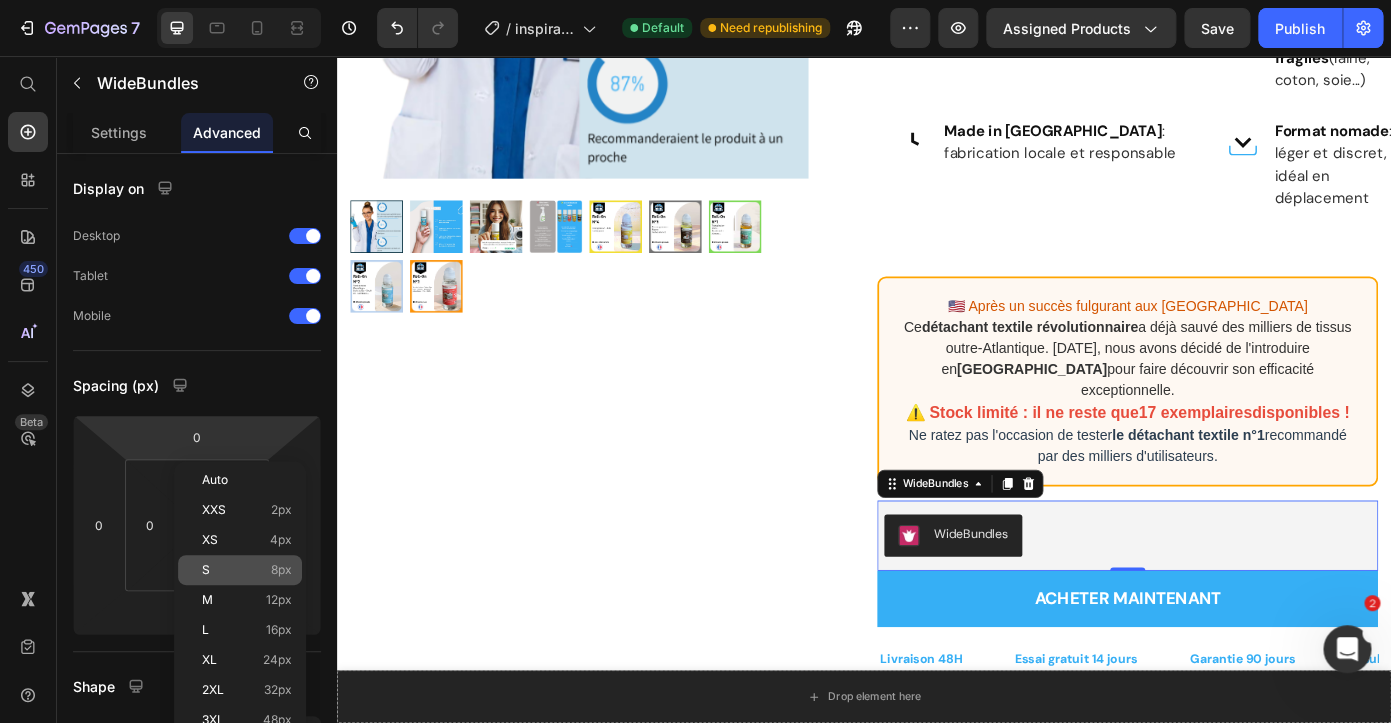 type on "8" 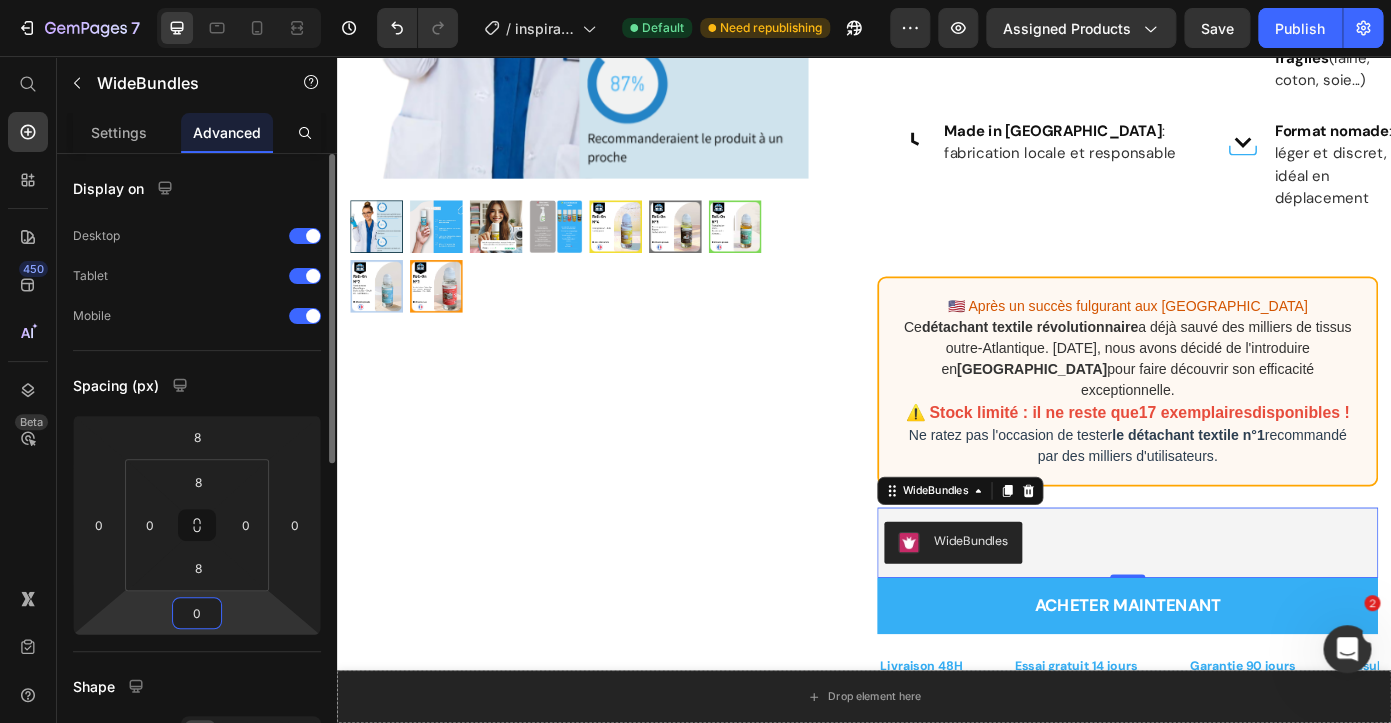 click on "0" at bounding box center (197, 613) 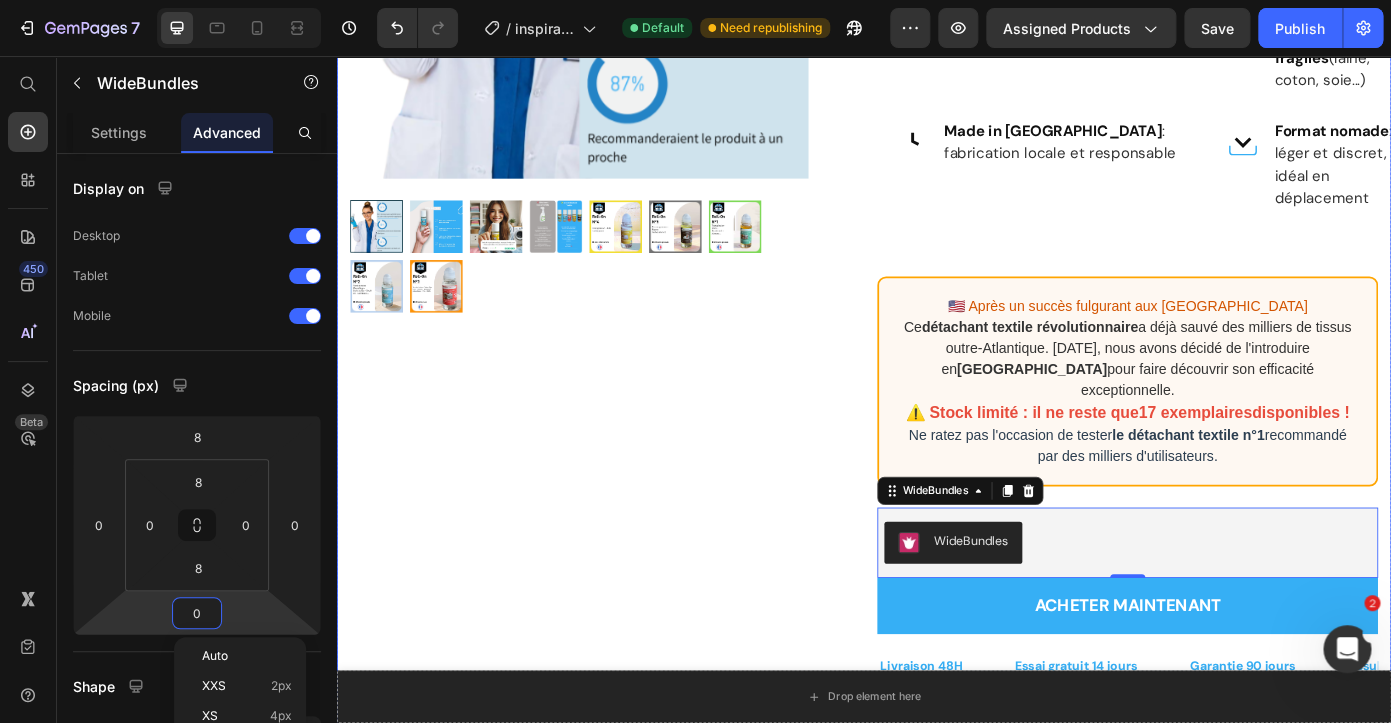 click on "Product Images" at bounding box center (637, 452) 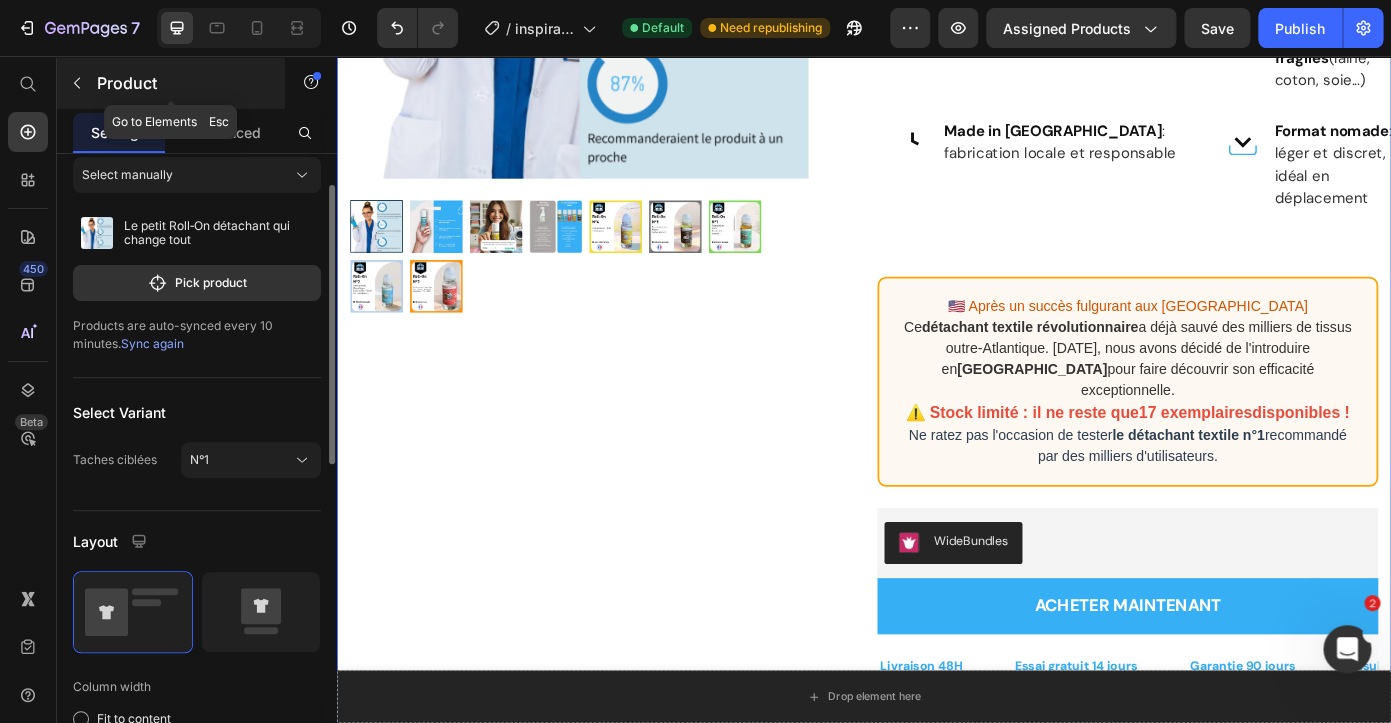 scroll, scrollTop: 61, scrollLeft: 0, axis: vertical 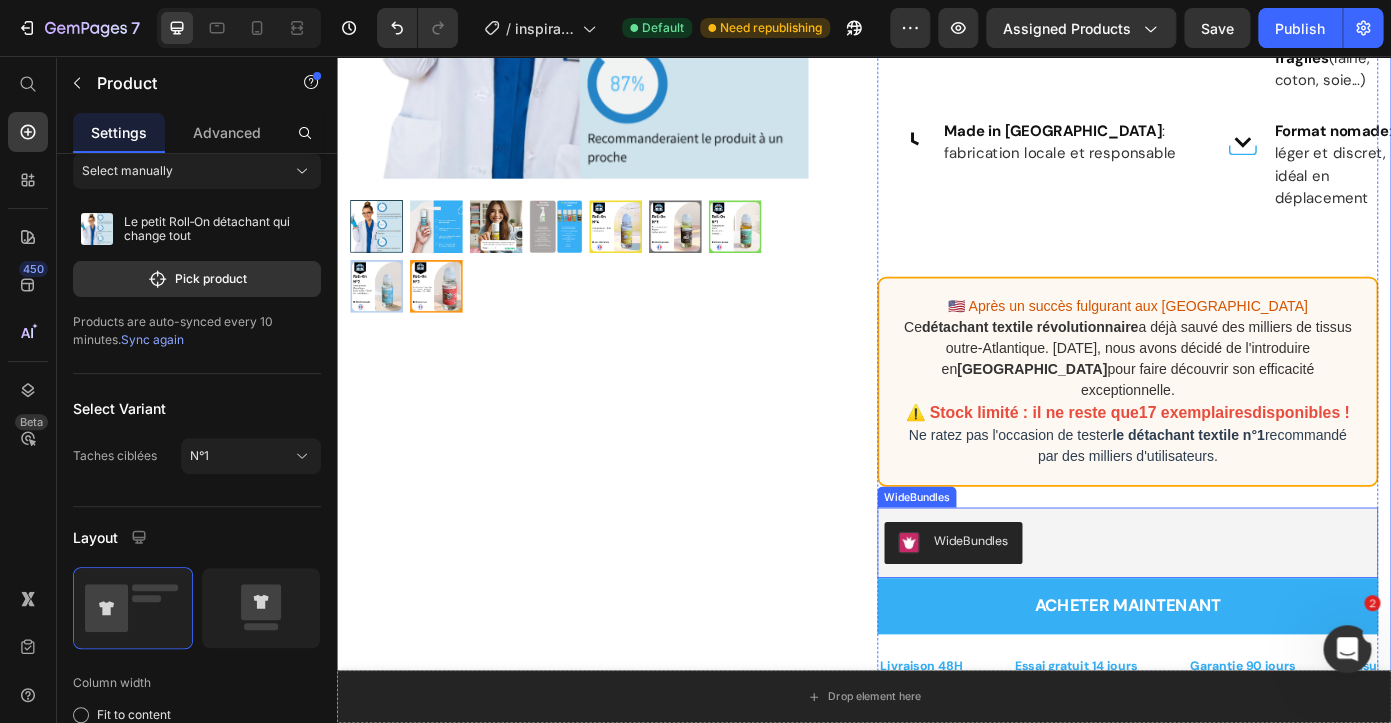 click on "WideBundles" at bounding box center (1237, 610) 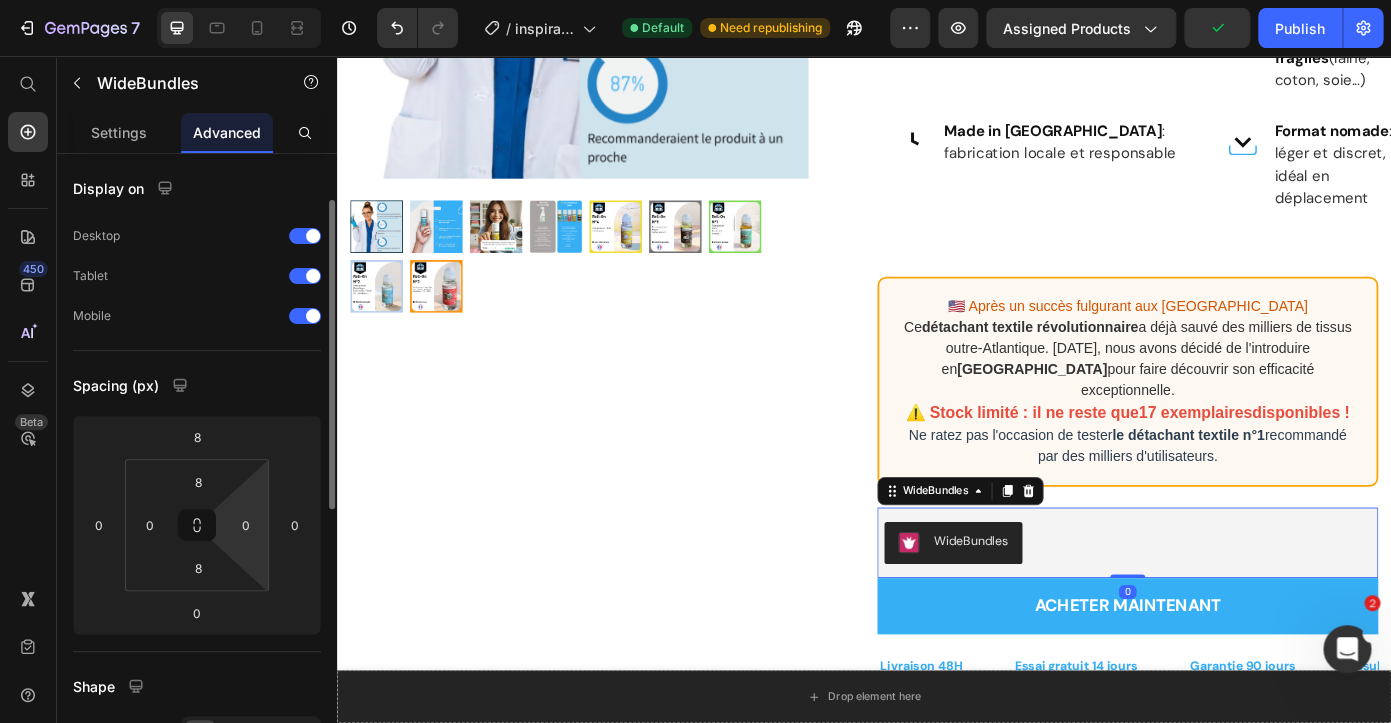 scroll, scrollTop: 64, scrollLeft: 0, axis: vertical 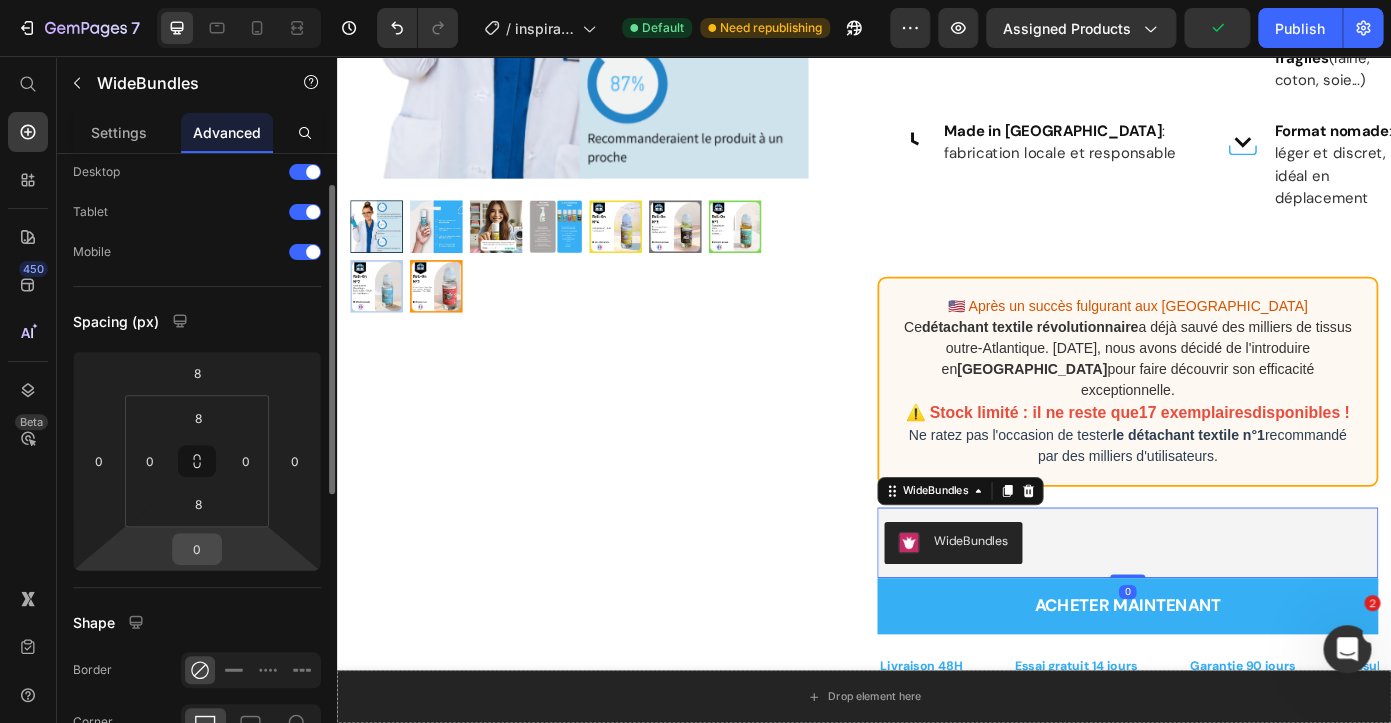 click on "0" at bounding box center (197, 549) 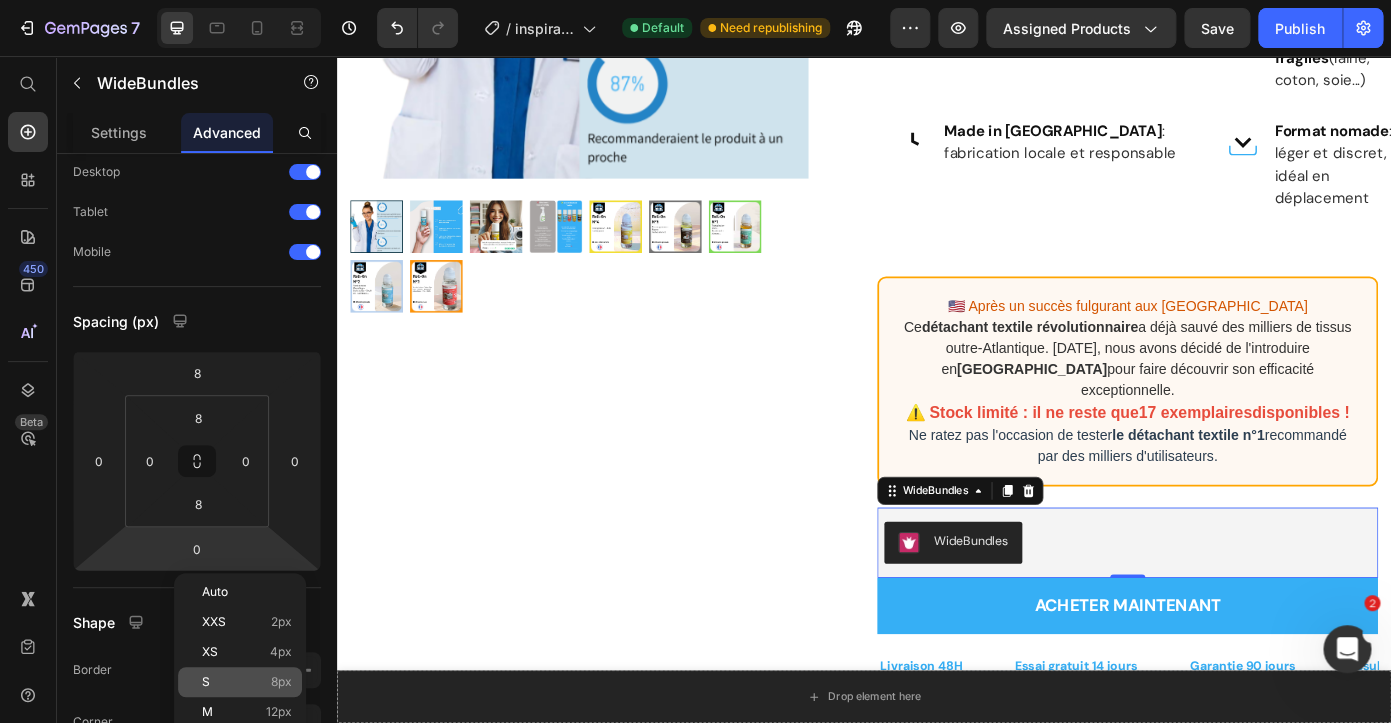 click on "S 8px" at bounding box center [247, 682] 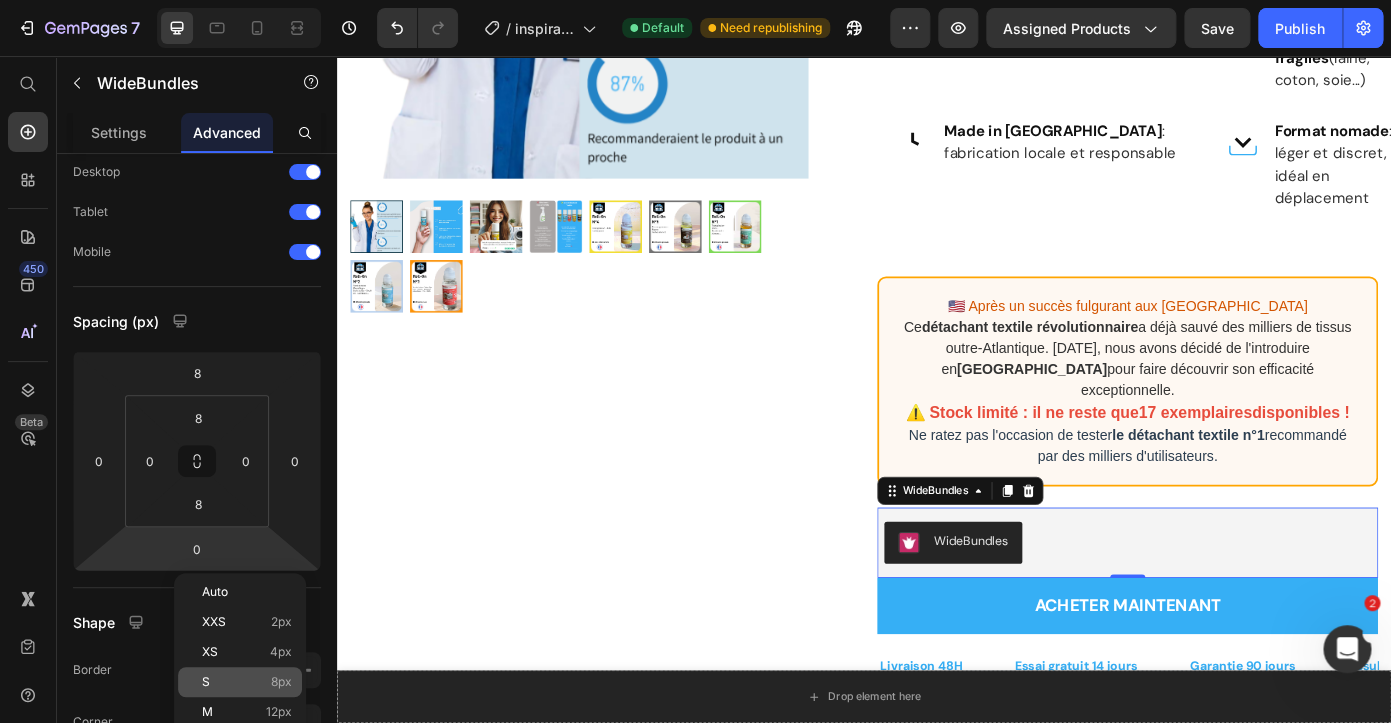type on "8" 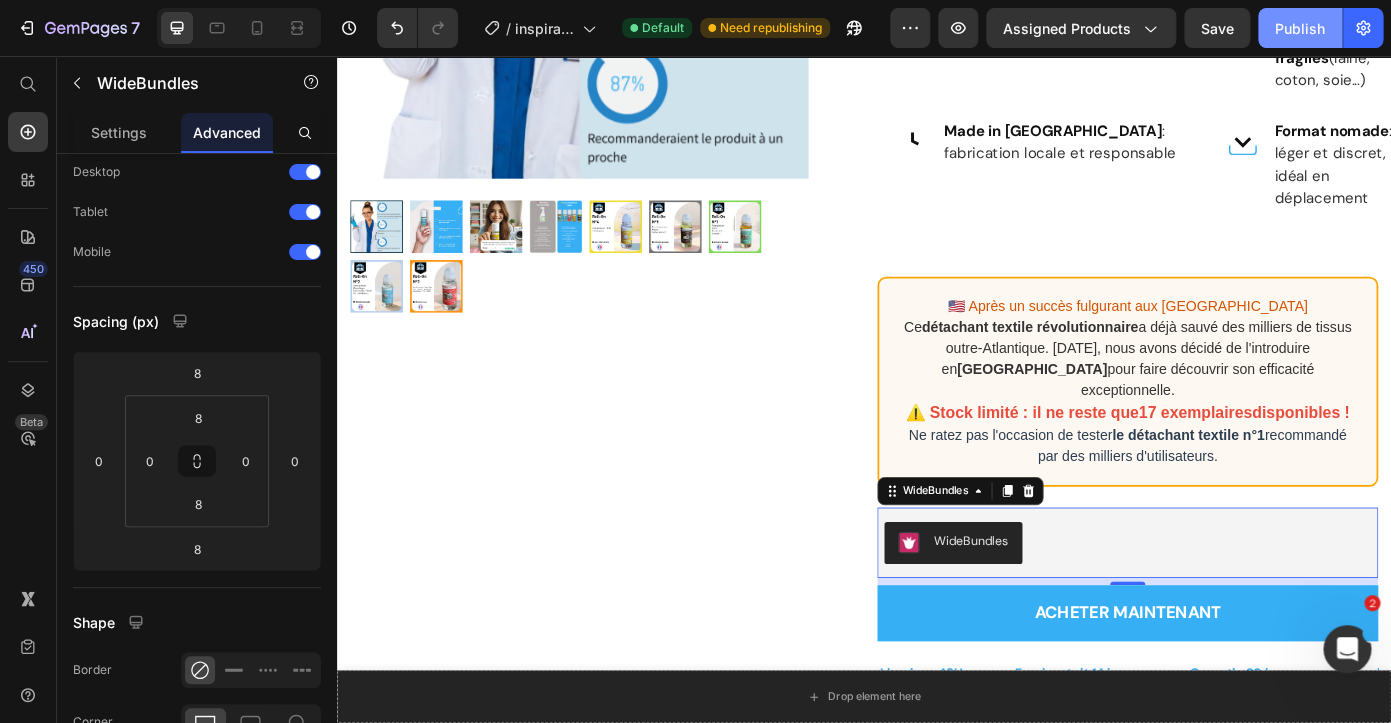 click on "Publish" at bounding box center [1300, 28] 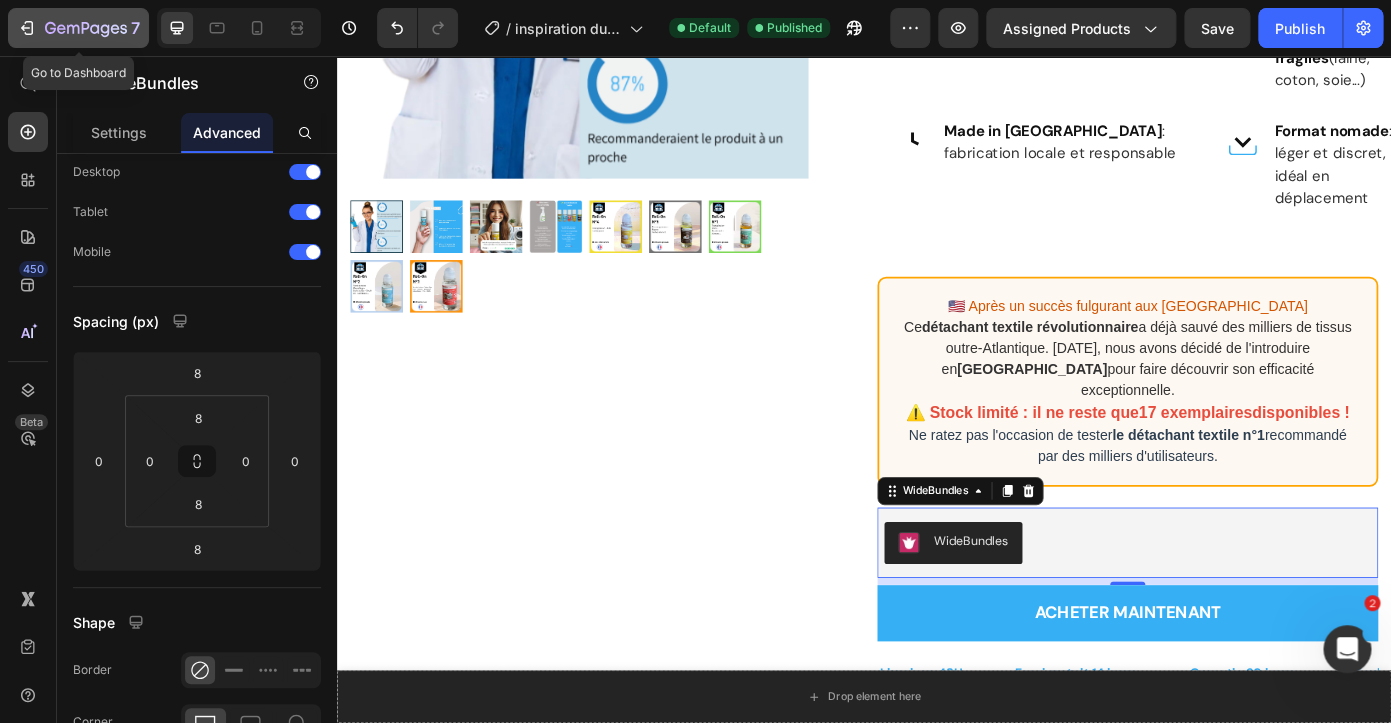 click 